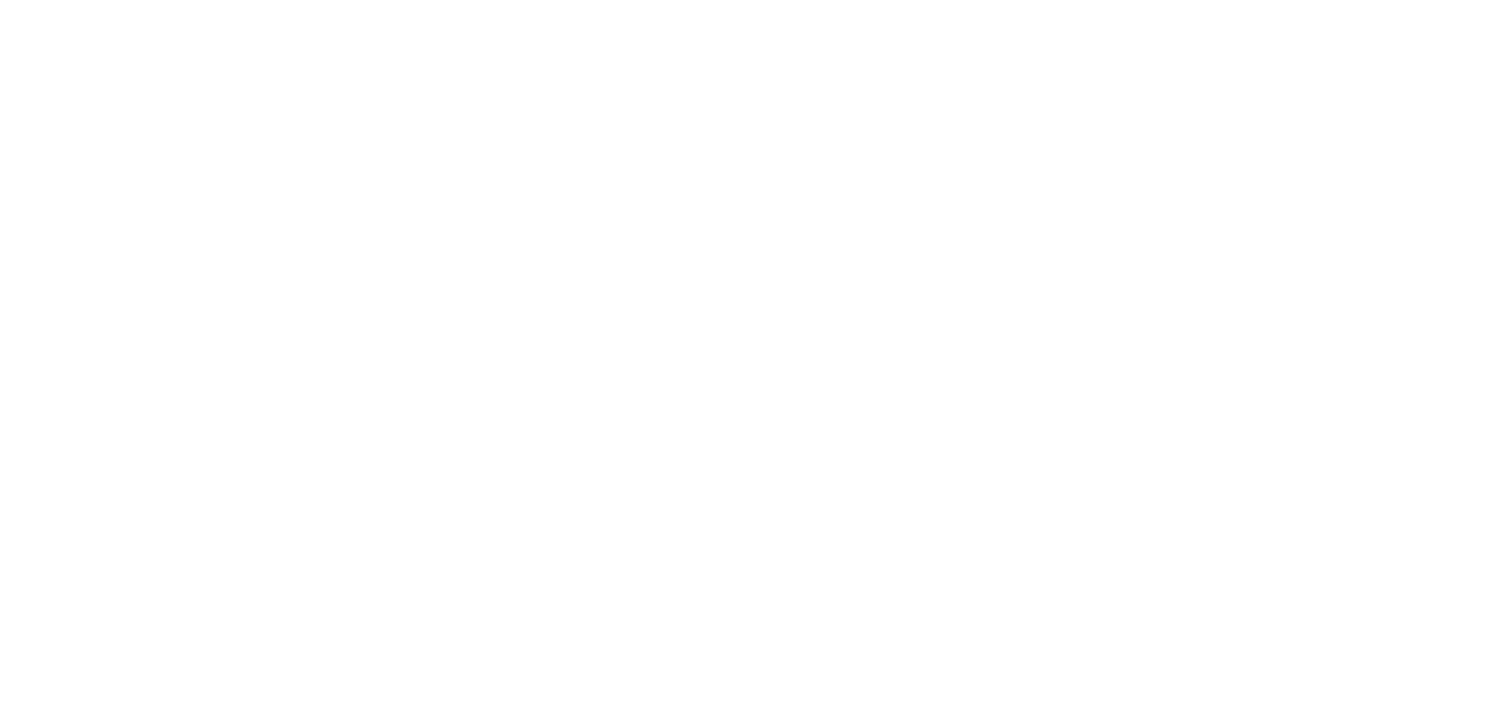 scroll, scrollTop: 0, scrollLeft: 0, axis: both 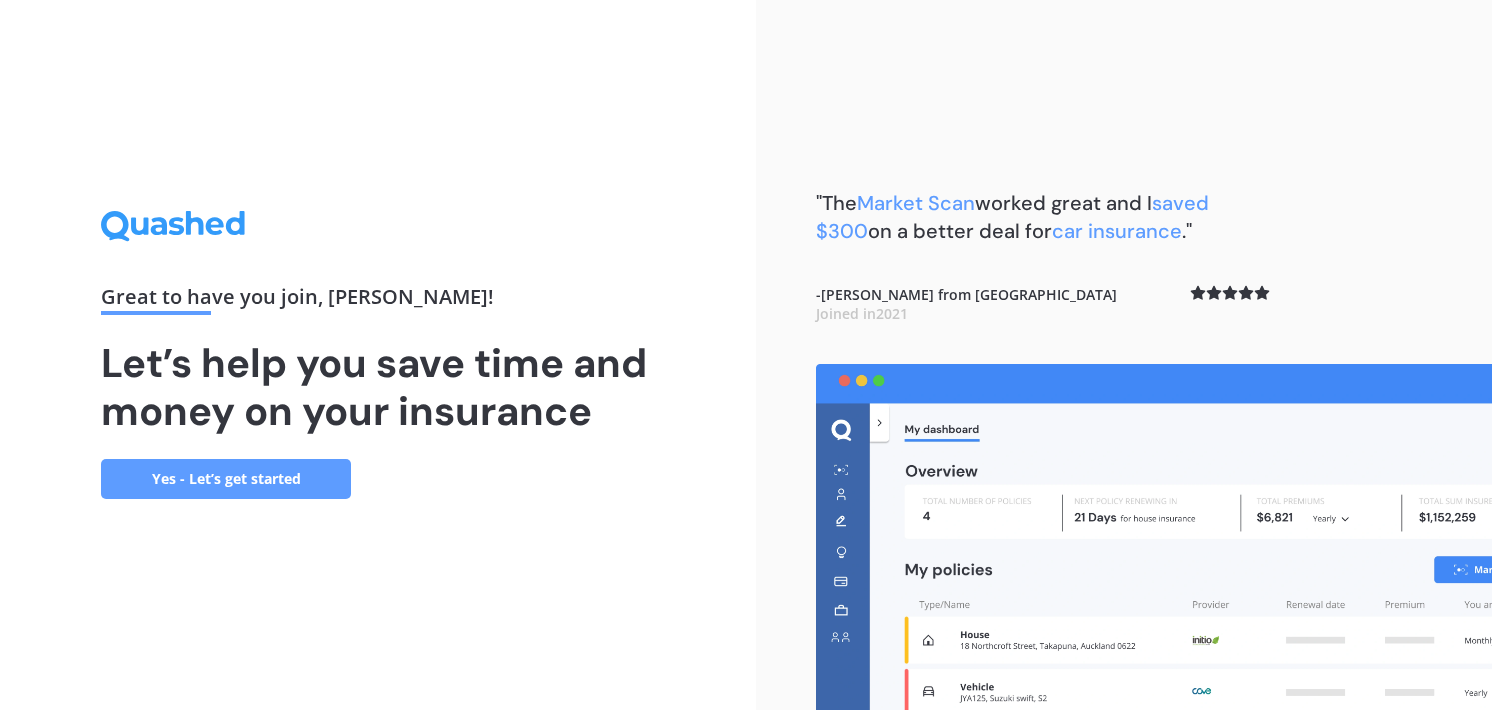 click on "Yes - Let’s get started" at bounding box center [226, 479] 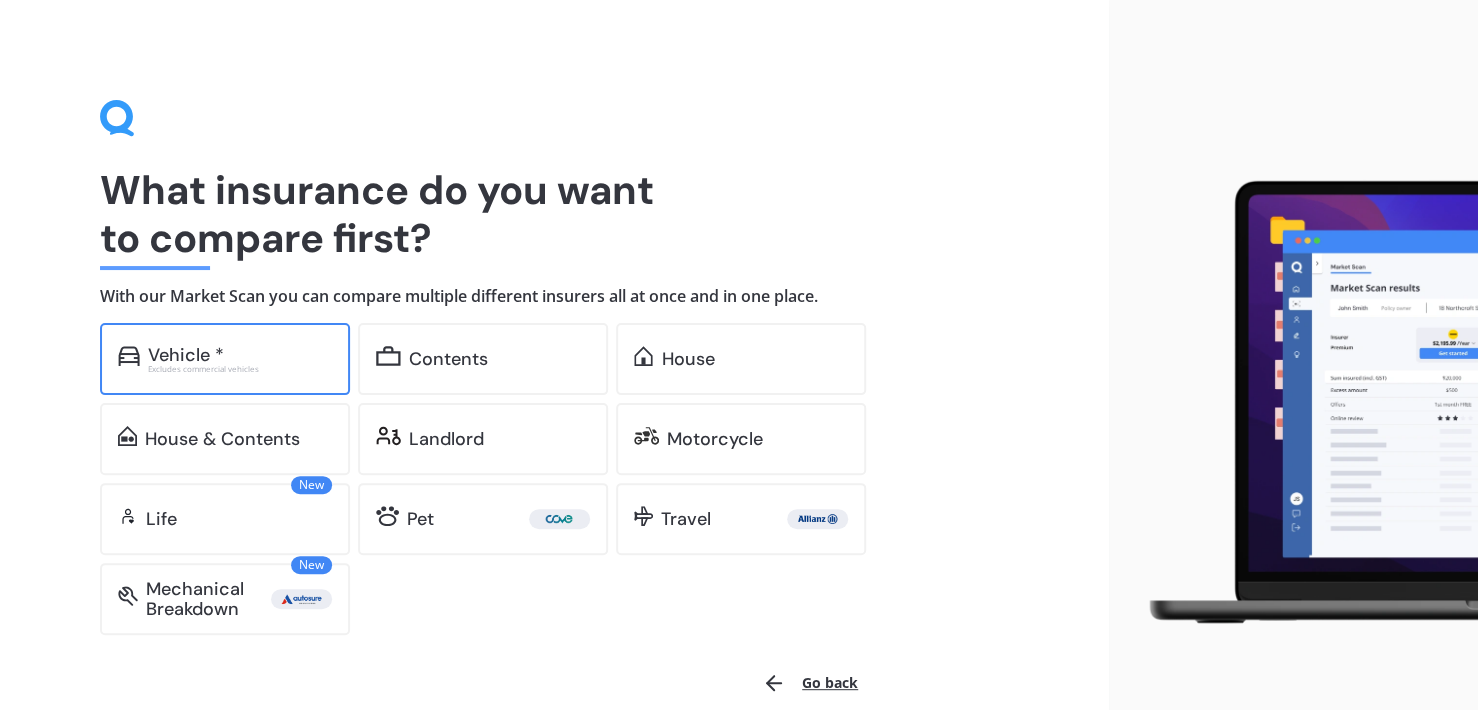 click on "Vehicle * Excludes commercial vehicles" at bounding box center [225, 359] 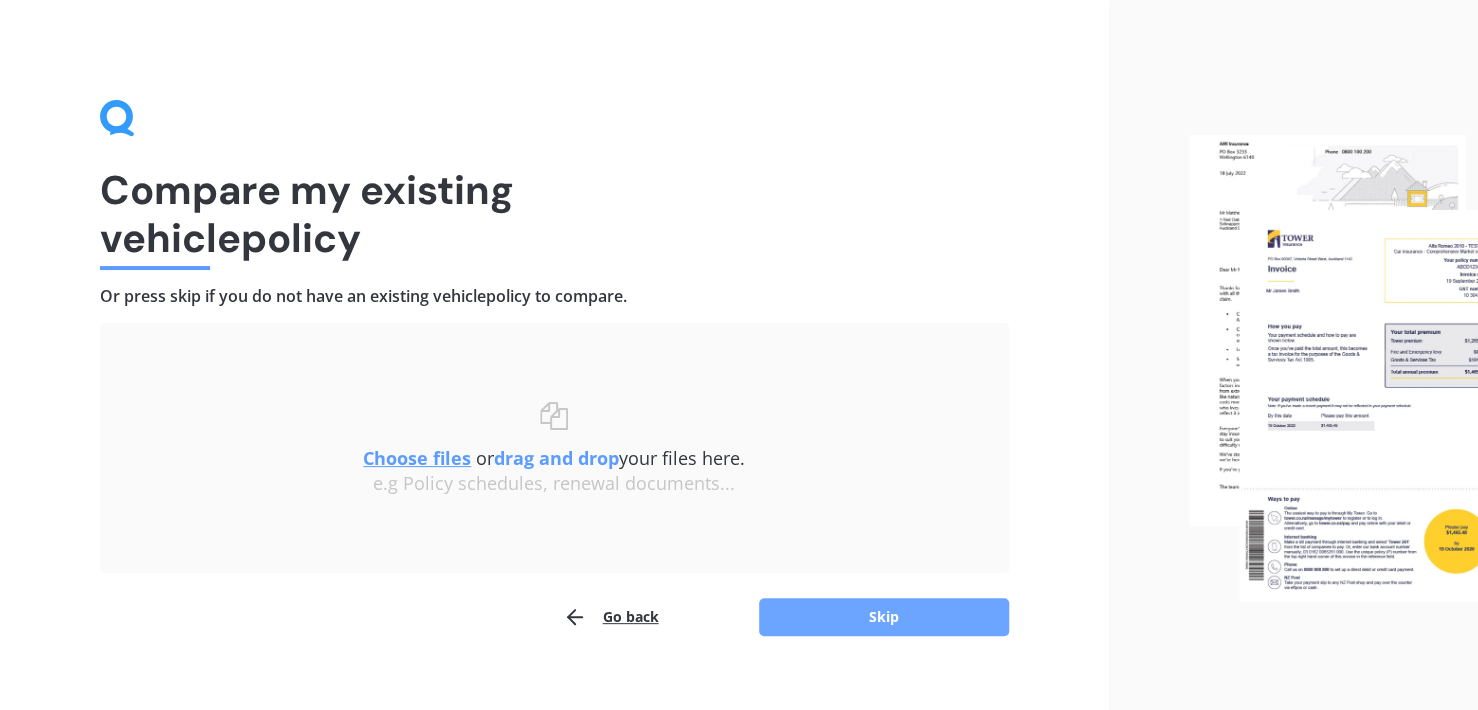 click on "Skip" at bounding box center [884, 617] 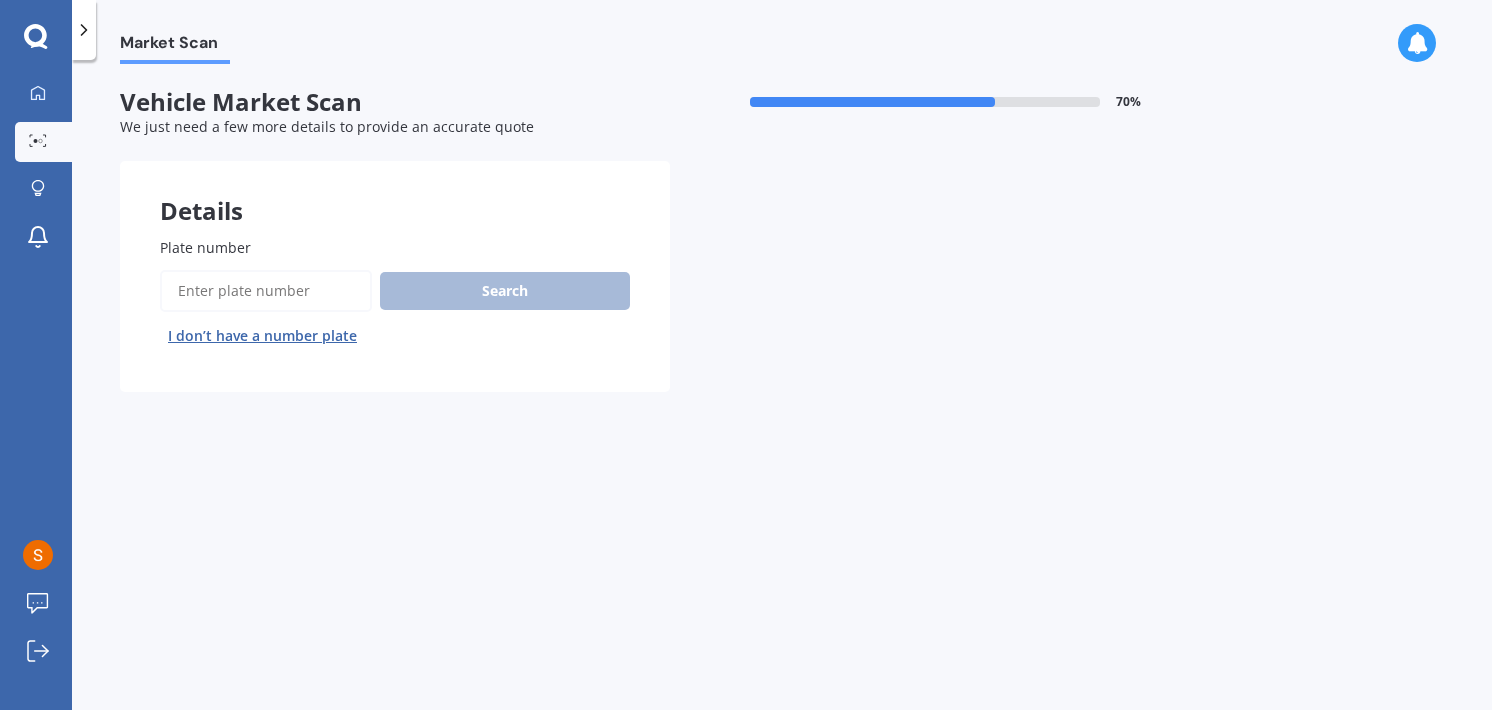 click on "Plate number" at bounding box center [266, 291] 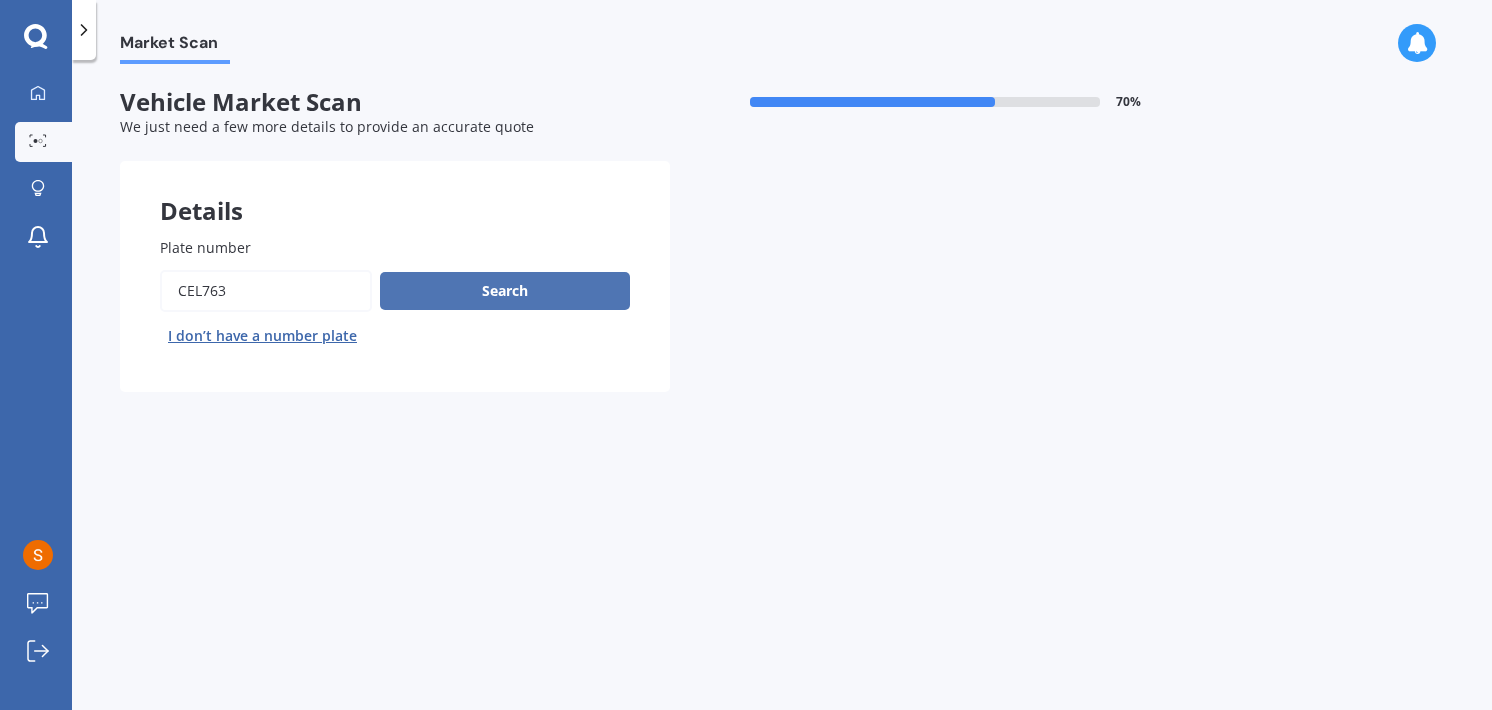 type on "CEL763" 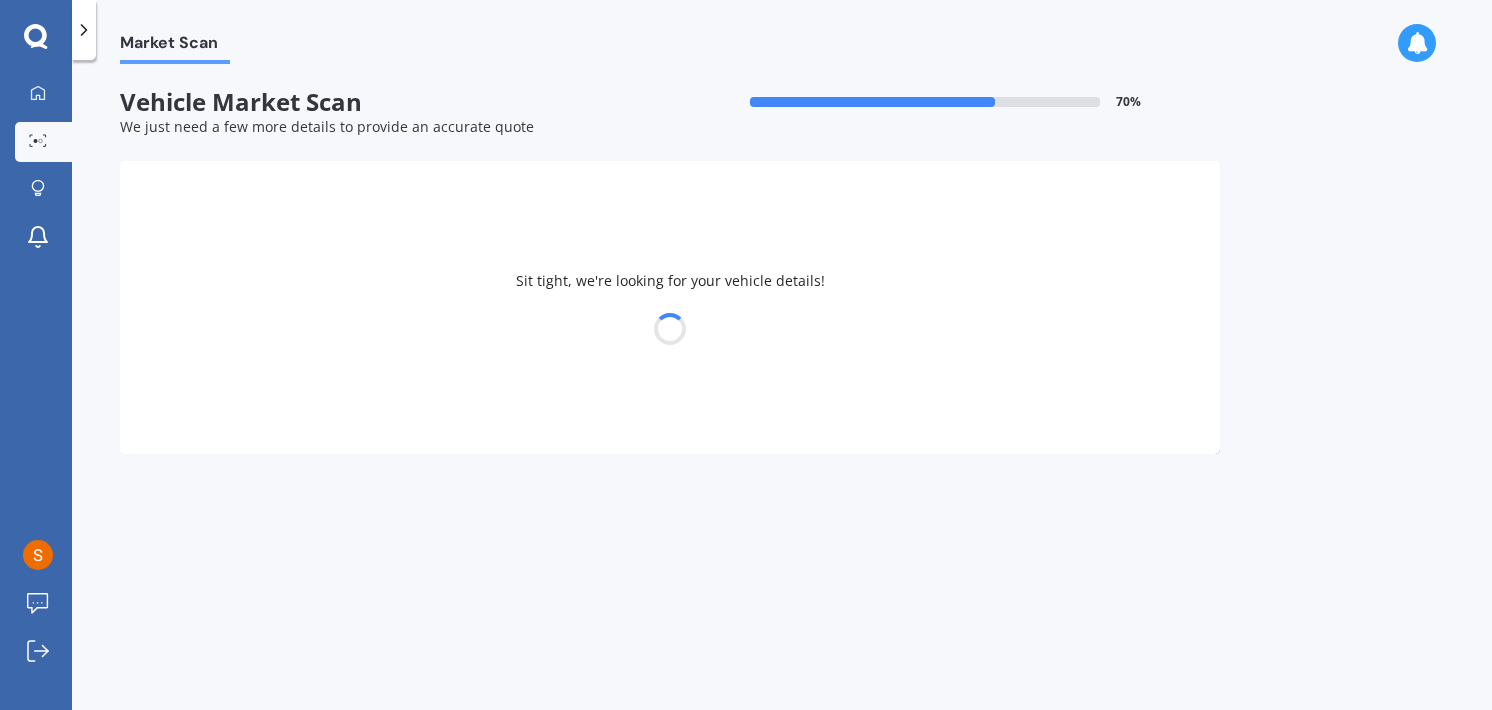 select on "HONDA" 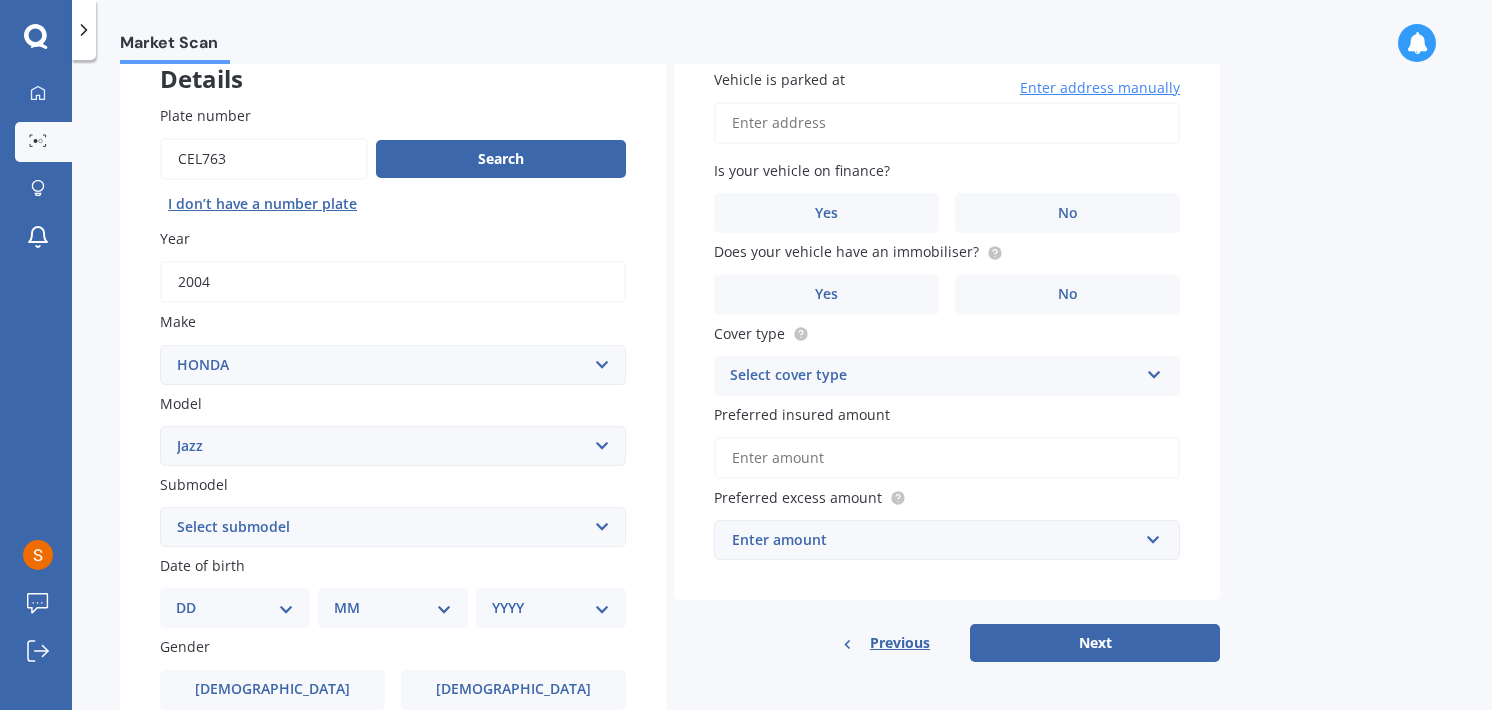scroll, scrollTop: 135, scrollLeft: 0, axis: vertical 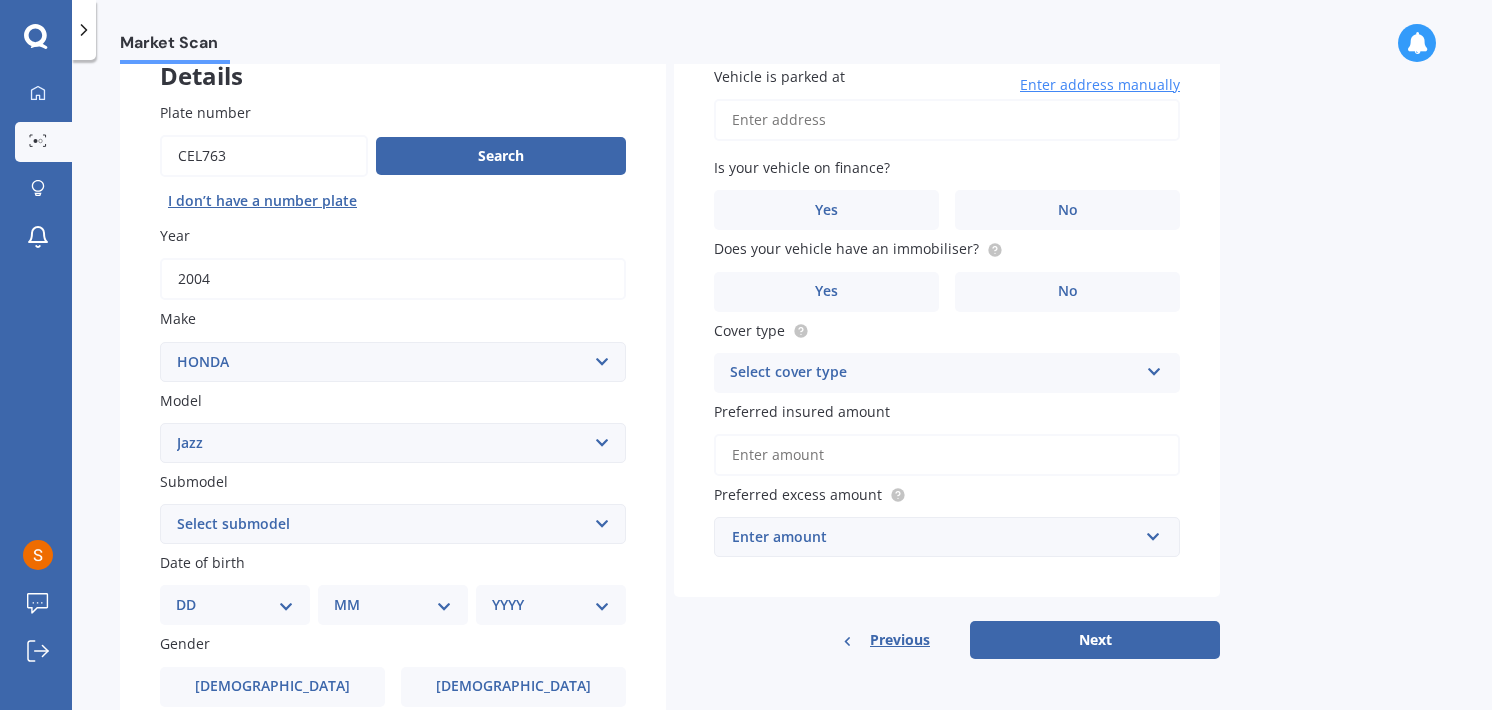 click on "Vehicle is parked at" at bounding box center (947, 120) 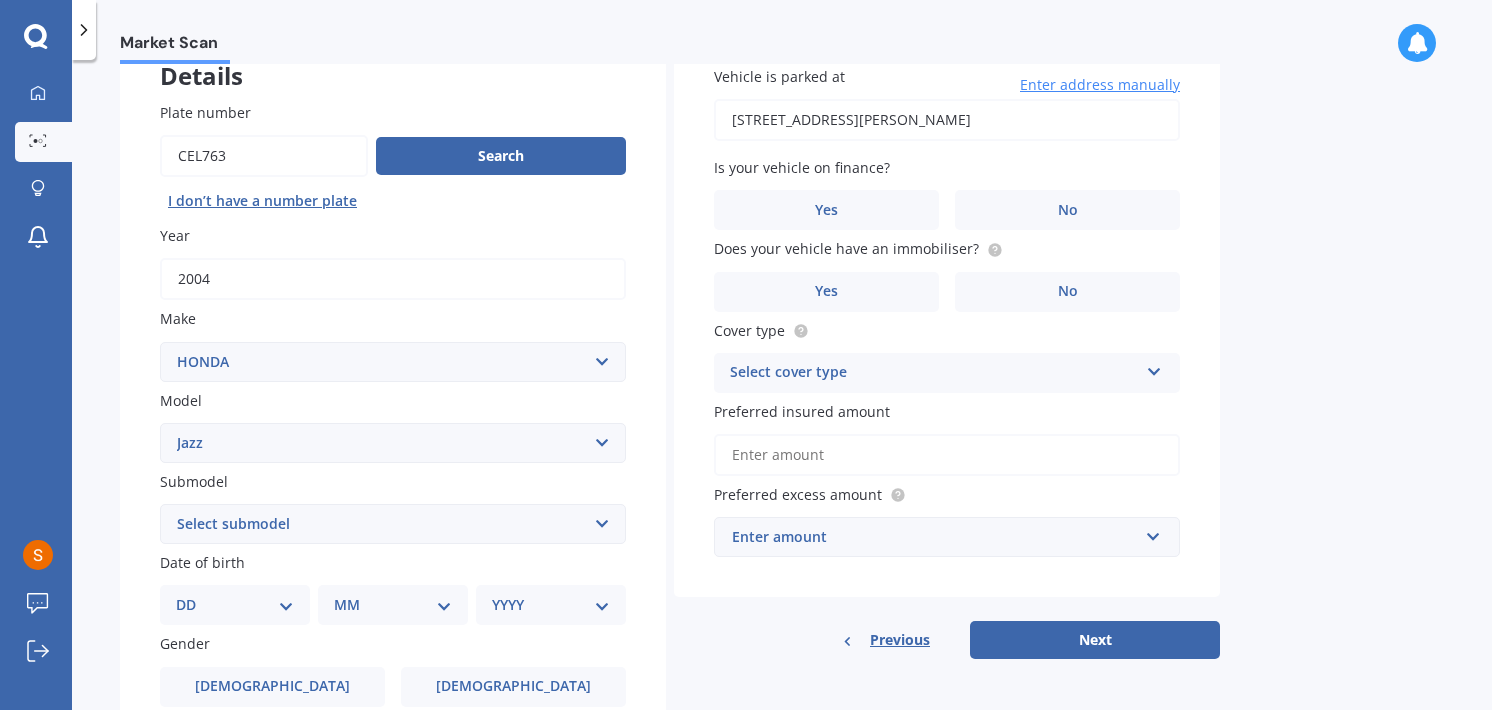 type on "[STREET_ADDRESS][PERSON_NAME]" 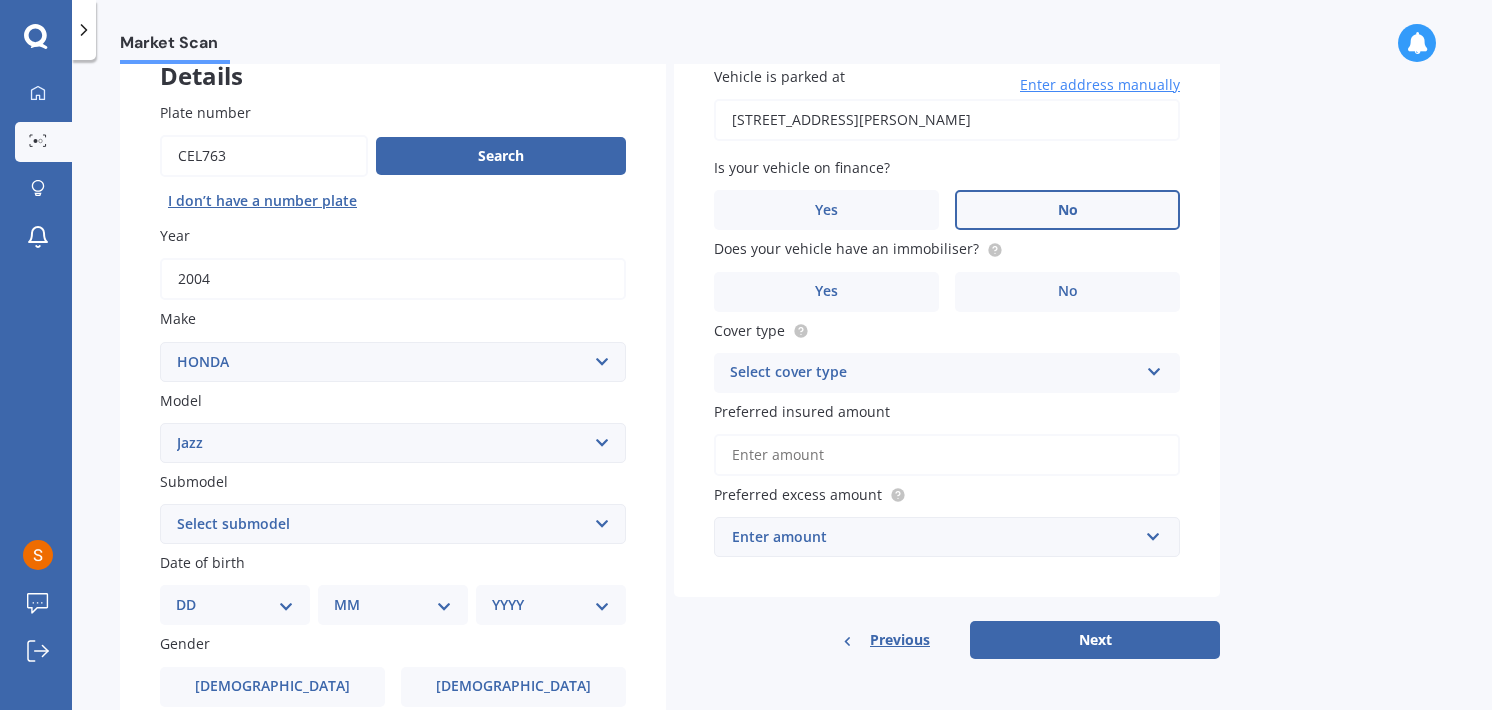 click on "No" at bounding box center [1067, 210] 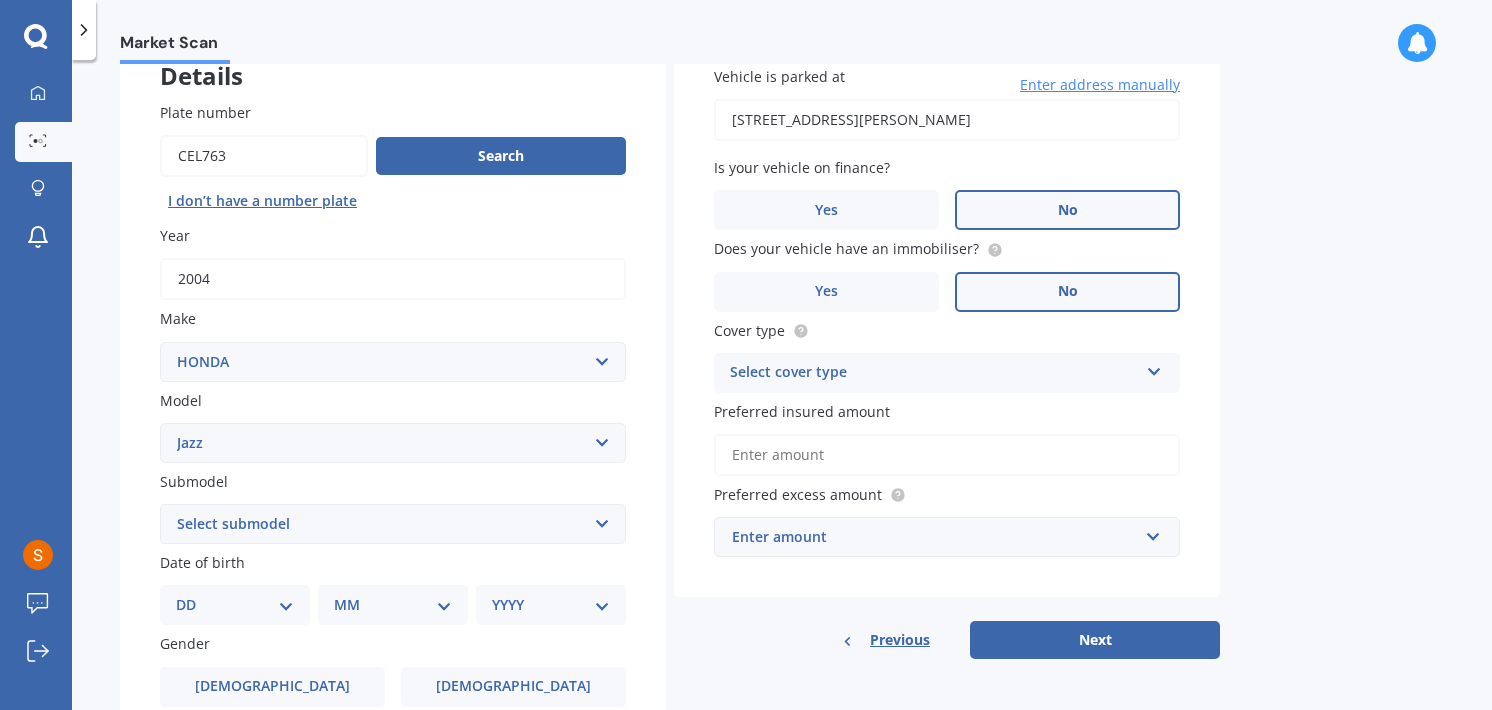 click on "No" at bounding box center [1067, 292] 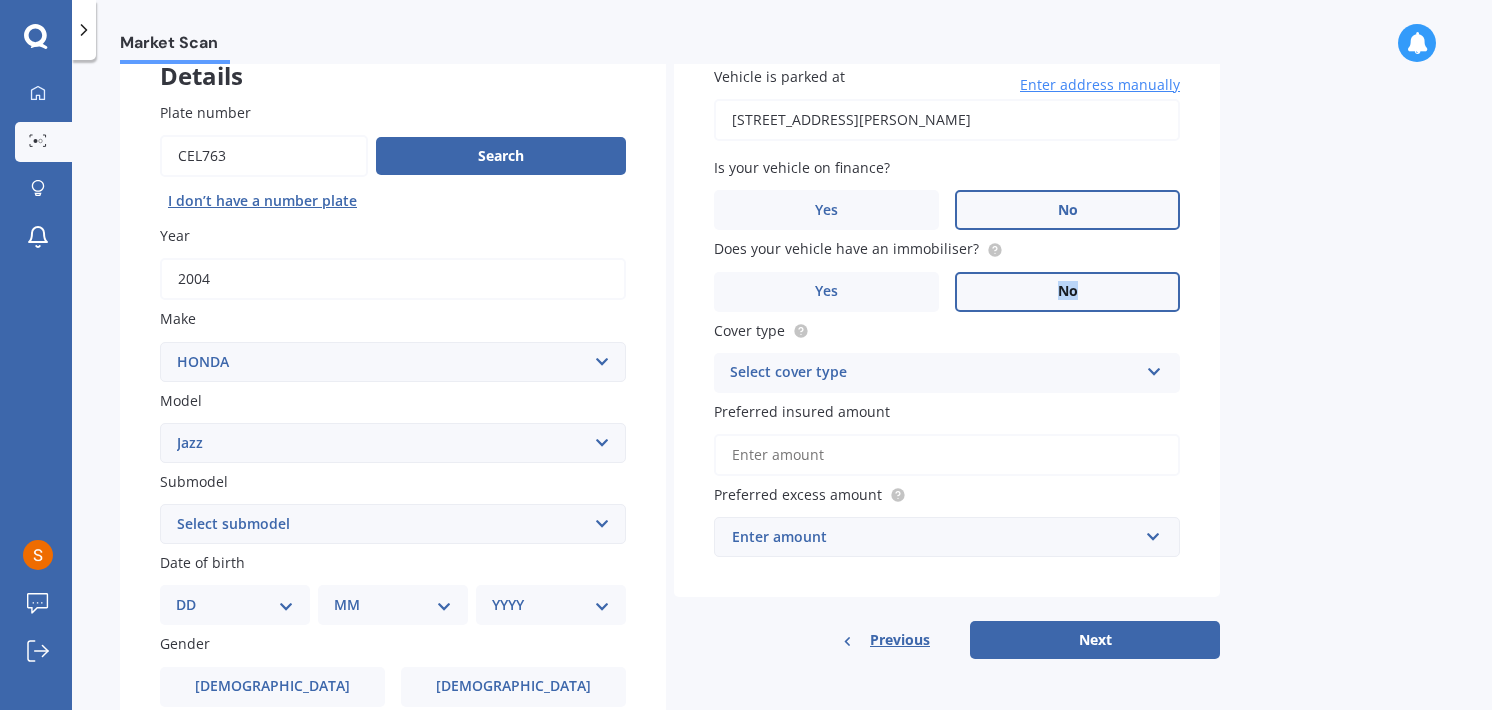 click on "No" at bounding box center (1067, 292) 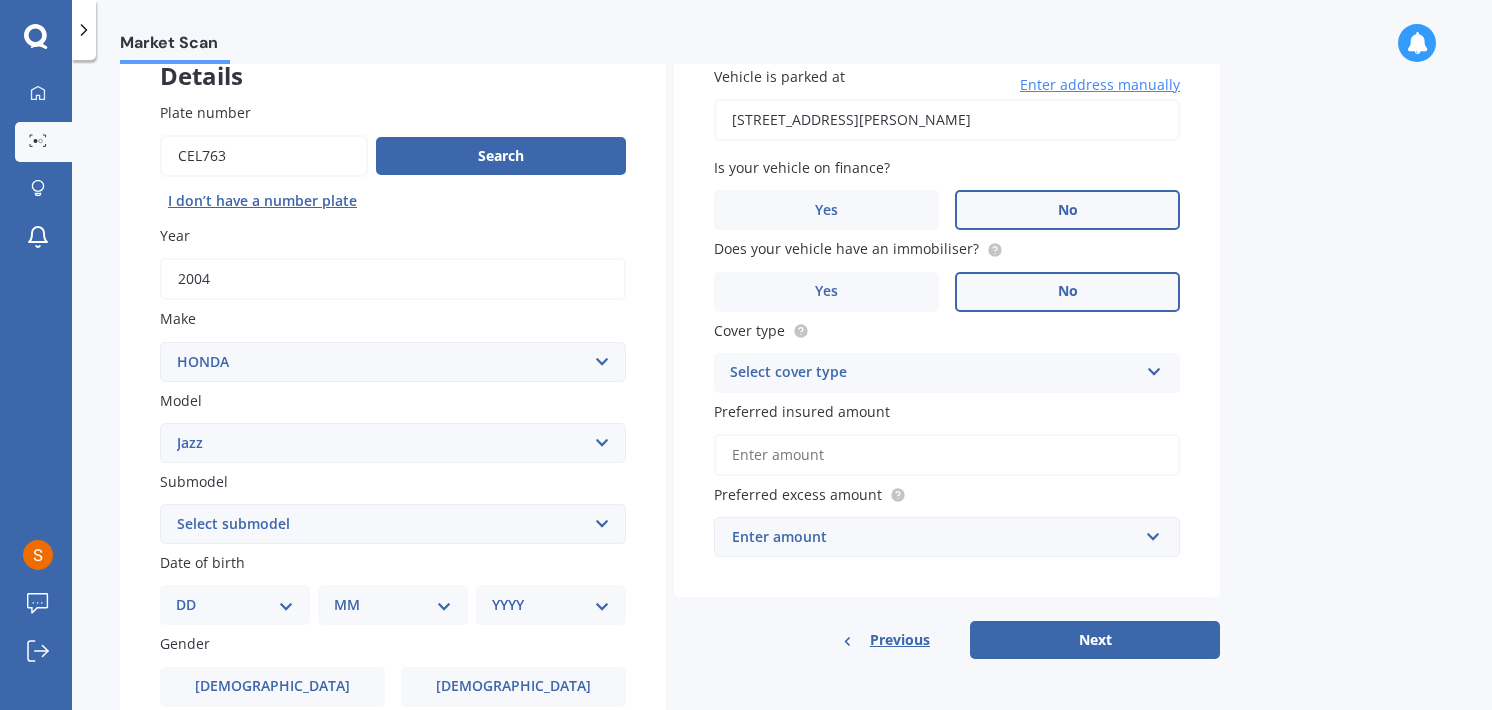 click on "Select cover type" at bounding box center [934, 373] 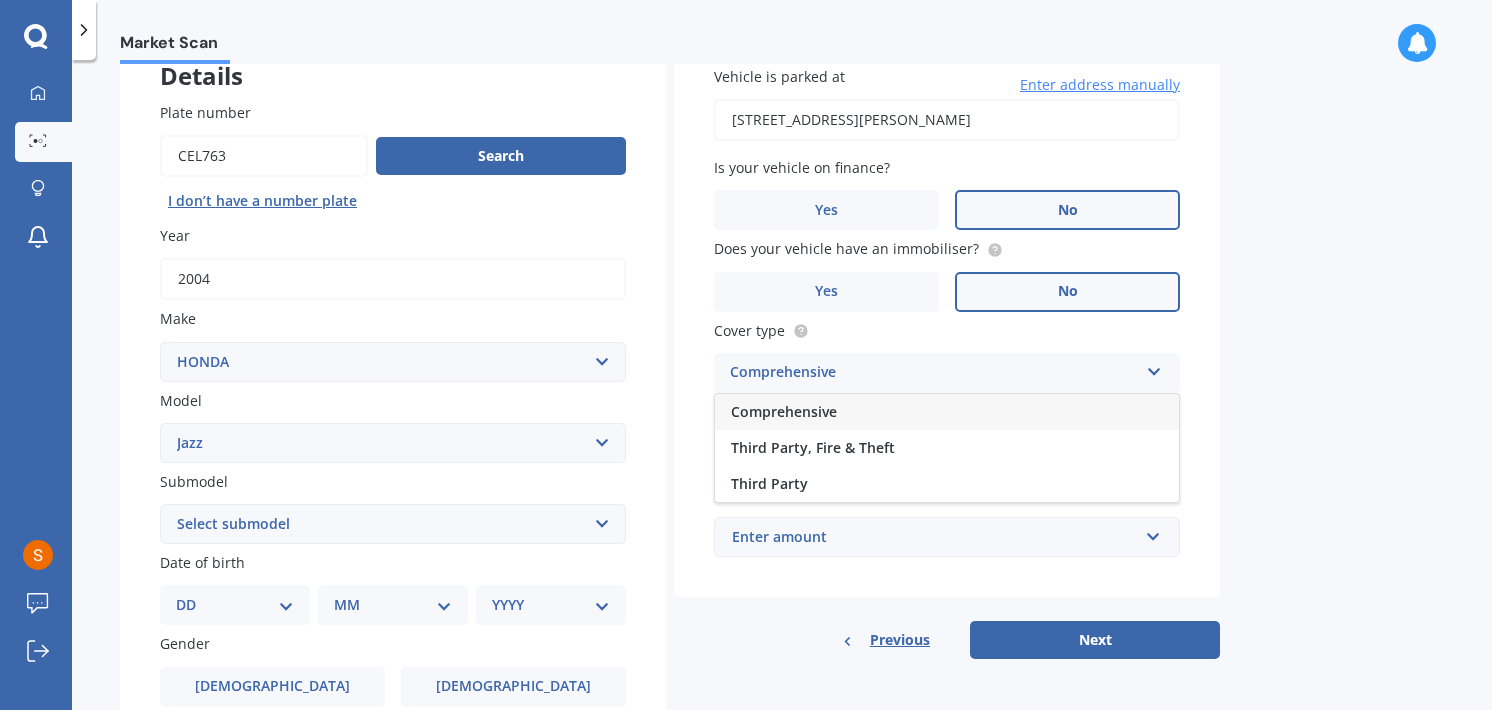 click on "Comprehensive" at bounding box center (947, 412) 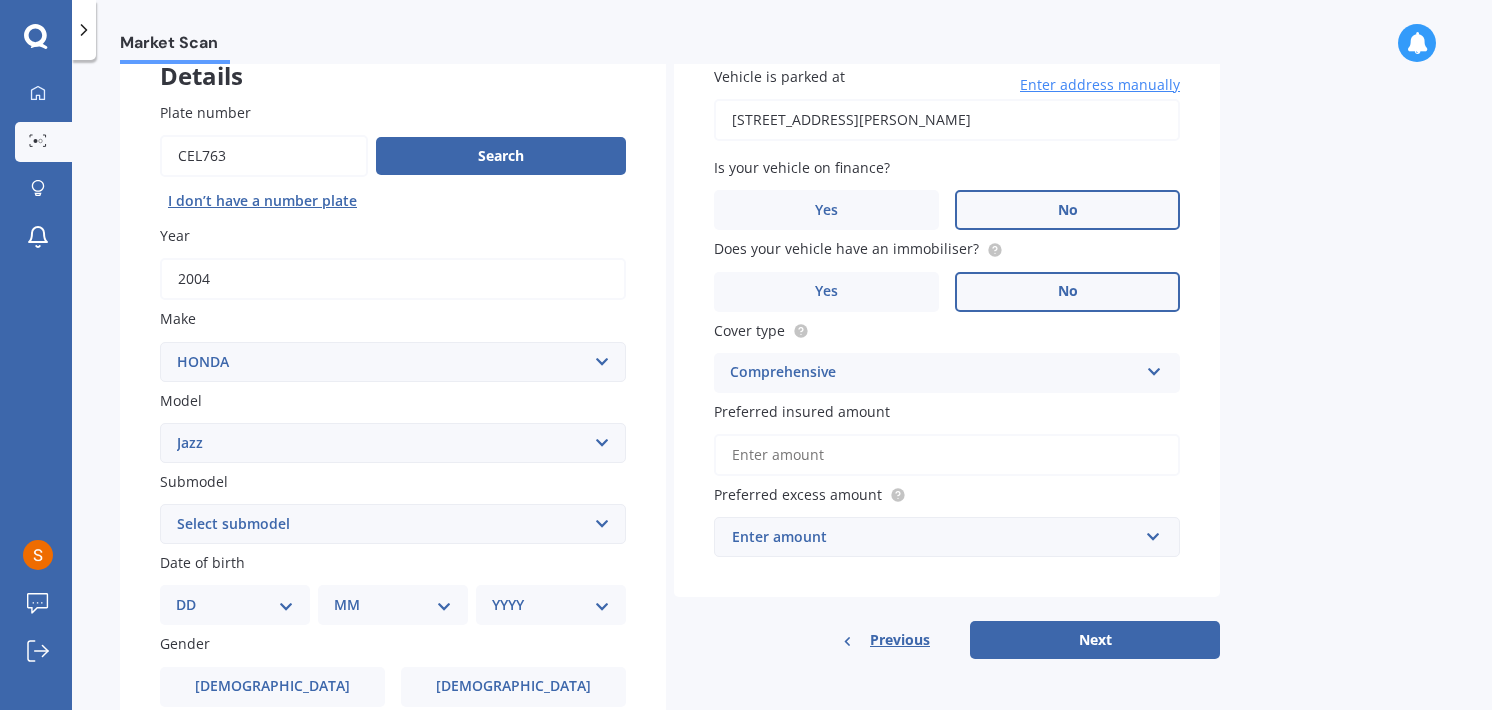 click on "Preferred insured amount" at bounding box center [947, 455] 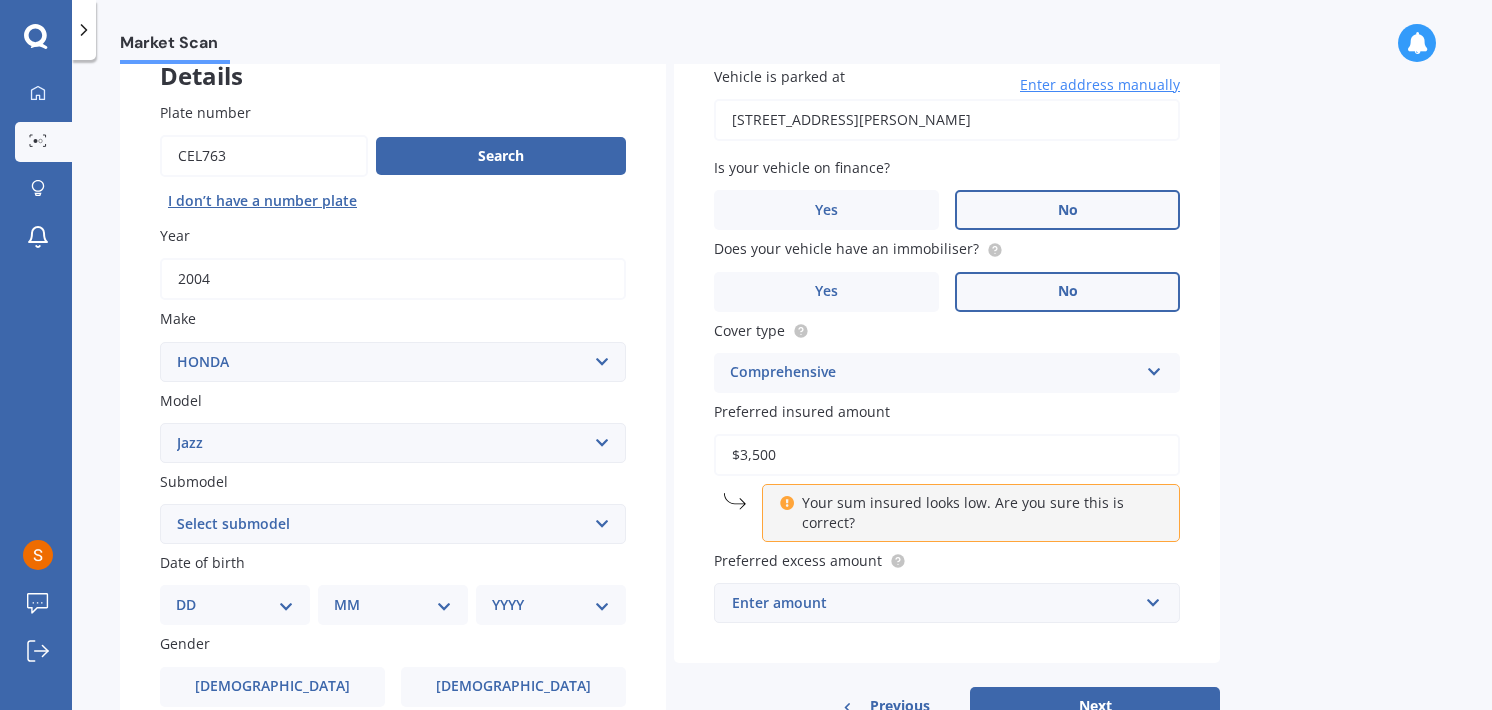 click on "Market Scan Vehicle Market Scan 70 % We just need a few more details to provide an accurate quote Details Plate number Search I don’t have a number plate Year [DATE] Make Select make AC ALFA ROMEO ASTON [PERSON_NAME] AUDI AUSTIN BEDFORD Bentley BMW BYD CADILLAC CAN-AM CHERY CHEVROLET CHRYSLER Citroen CRUISEAIR CUPRA DAEWOO DAIHATSU DAIMLER DAMON DIAHATSU DODGE EXOCET FACTORY FIVE FERRARI FIAT Fiord FLEETWOOD FORD FOTON FRASER GEELY GENESIS GEORGIE BOY GMC GREAT WALL GWM [PERSON_NAME] HINO [PERSON_NAME] HOLIDAY RAMBLER HONDA HUMMER HYUNDAI INFINITI ISUZU IVECO JAC JAECOO JAGUAR JEEP KGM KIA LADA LAMBORGHINI LANCIA LANDROVER LDV LEXUS LINCOLN LOTUS LUNAR M.G M.G. MAHINDRA MASERATI MAZDA MCLAREN MERCEDES AMG Mercedes Benz MERCEDES-AMG MERCURY MINI MITSUBISHI [PERSON_NAME] NEWMAR NISSAN OMODA OPEL OXFORD PEUGEOT Plymouth Polestar PONTIAC PORSCHE PROTON RAM Range Rover Rayne RENAULT ROLLS ROYCE ROVER SAAB SATURN SEAT SHELBY SKODA SMART SSANGYONG SUBARU SUZUKI TATA TESLA TIFFIN Toyota TRIUMPH TVR Vauxhall VOLKSWAGEN VOLVO ZX CRX" at bounding box center (782, 389) 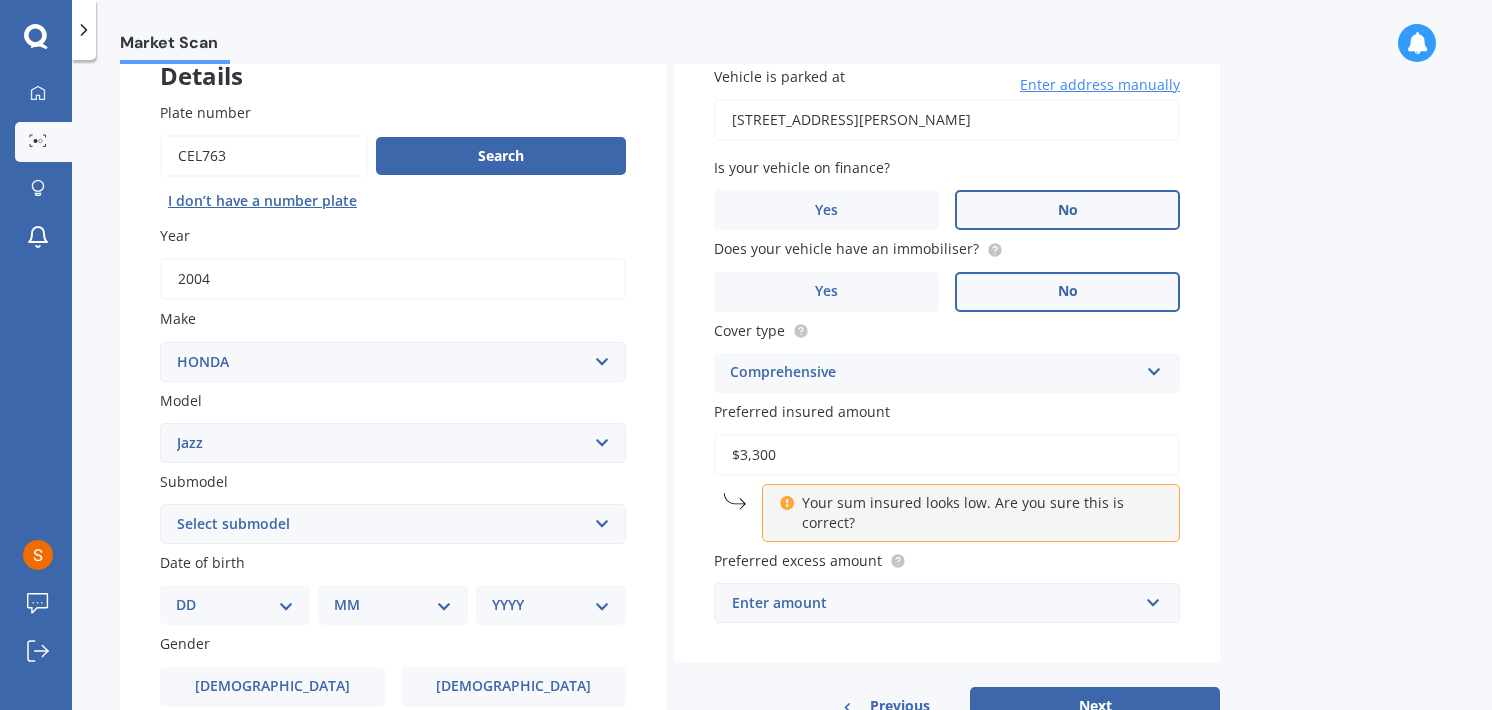 click on "Market Scan Vehicle Market Scan 70 % We just need a few more details to provide an accurate quote Details Plate number Search I don’t have a number plate Year [DATE] Make Select make AC ALFA ROMEO ASTON [PERSON_NAME] AUDI AUSTIN BEDFORD Bentley BMW BYD CADILLAC CAN-AM CHERY CHEVROLET CHRYSLER Citroen CRUISEAIR CUPRA DAEWOO DAIHATSU DAIMLER DAMON DIAHATSU DODGE EXOCET FACTORY FIVE FERRARI FIAT Fiord FLEETWOOD FORD FOTON FRASER GEELY GENESIS GEORGIE BOY GMC GREAT WALL GWM [PERSON_NAME] HINO [PERSON_NAME] HOLIDAY RAMBLER HONDA HUMMER HYUNDAI INFINITI ISUZU IVECO JAC JAECOO JAGUAR JEEP KGM KIA LADA LAMBORGHINI LANCIA LANDROVER LDV LEXUS LINCOLN LOTUS LUNAR M.G M.G. MAHINDRA MASERATI MAZDA MCLAREN MERCEDES AMG Mercedes Benz MERCEDES-AMG MERCURY MINI MITSUBISHI [PERSON_NAME] NEWMAR NISSAN OMODA OPEL OXFORD PEUGEOT Plymouth Polestar PONTIAC PORSCHE PROTON RAM Range Rover Rayne RENAULT ROLLS ROYCE ROVER SAAB SATURN SEAT SHELBY SKODA SMART SSANGYONG SUBARU SUZUKI TATA TESLA TIFFIN Toyota TRIUMPH TVR Vauxhall VOLKSWAGEN VOLVO ZX CRX" at bounding box center (782, 389) 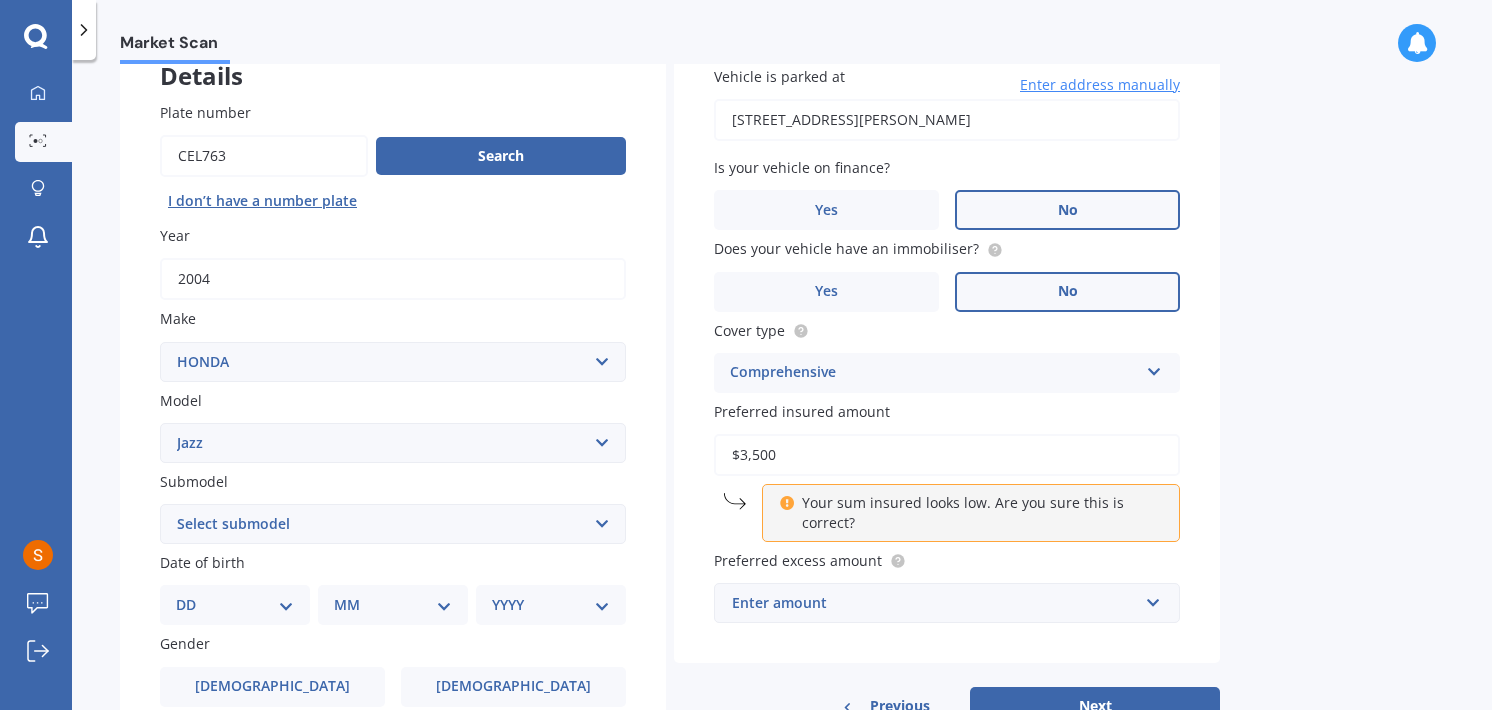 drag, startPoint x: 829, startPoint y: 454, endPoint x: 412, endPoint y: 440, distance: 417.23495 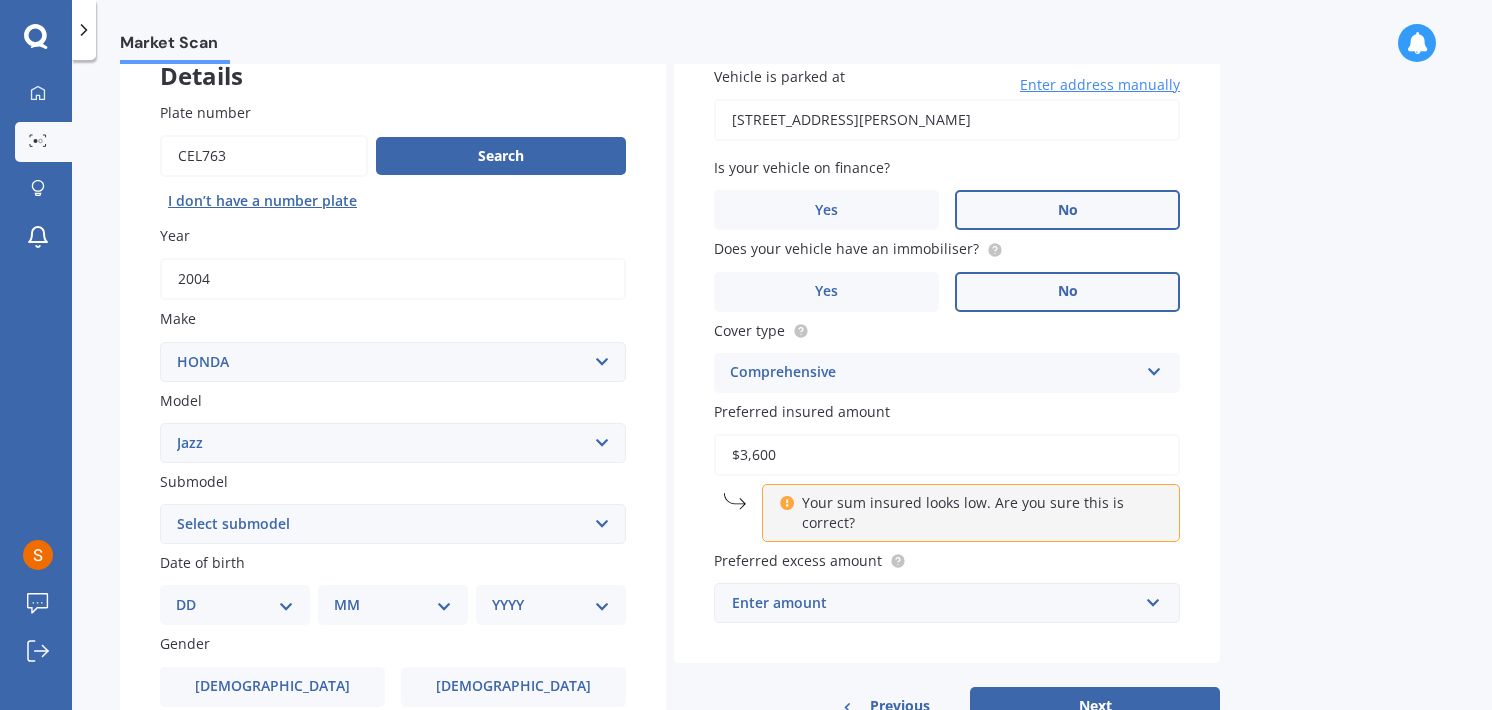 type on "$3,600" 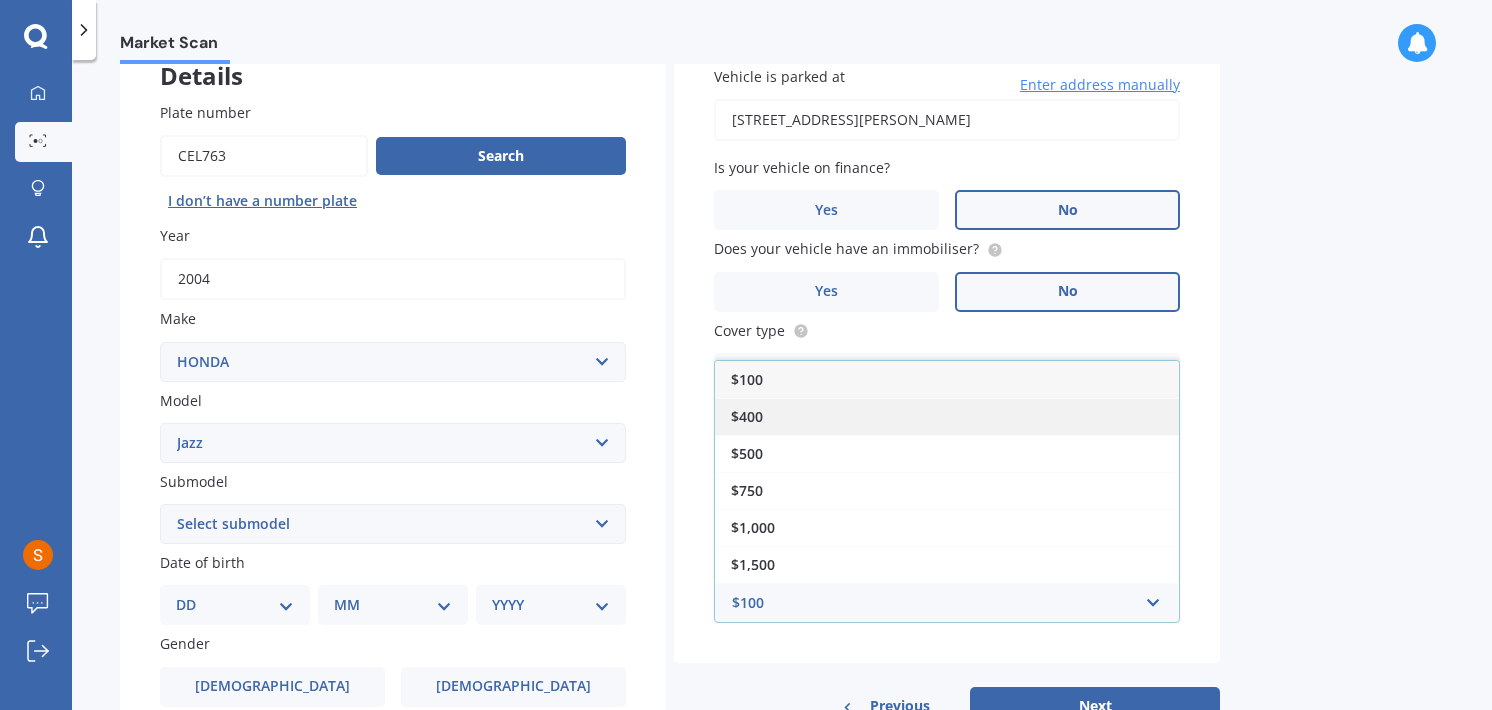 click on "$400" at bounding box center [947, 416] 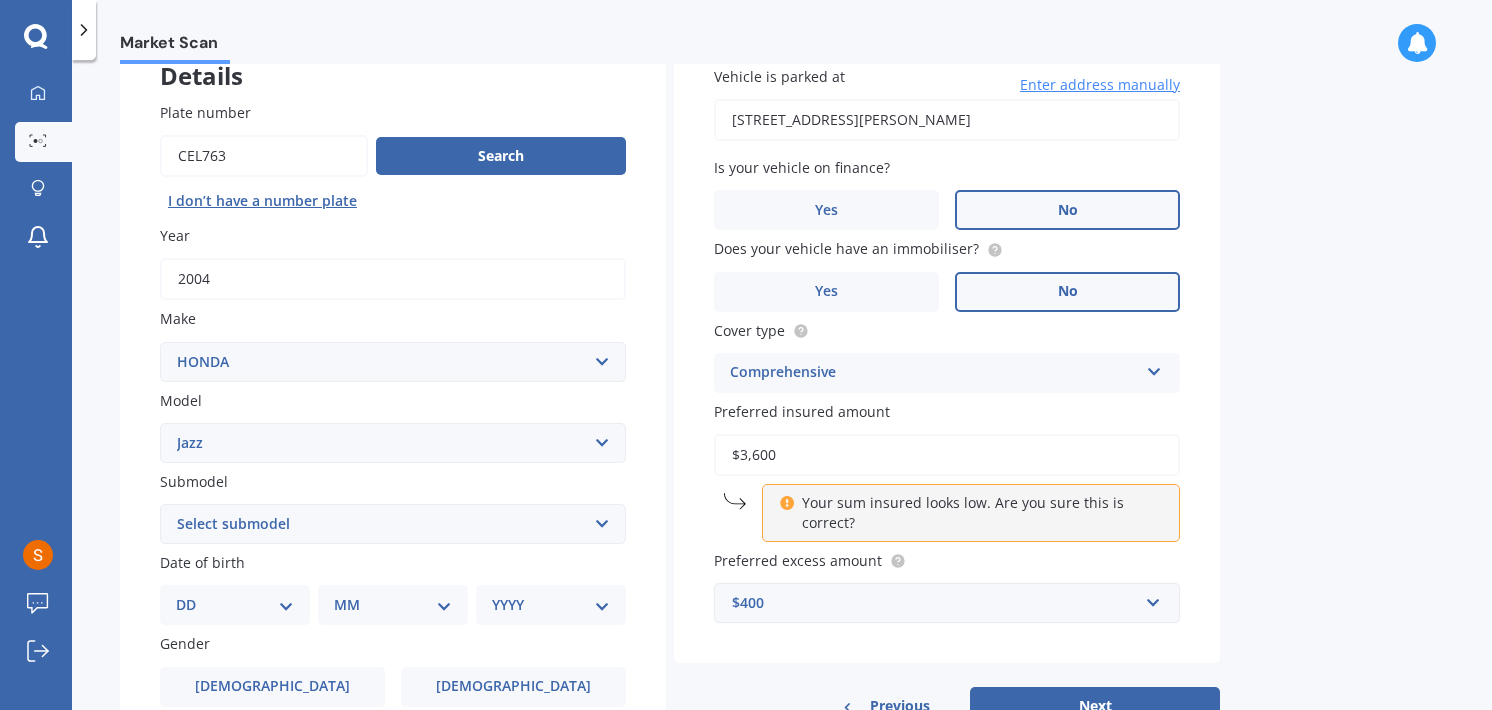 click on "$400" at bounding box center (935, 603) 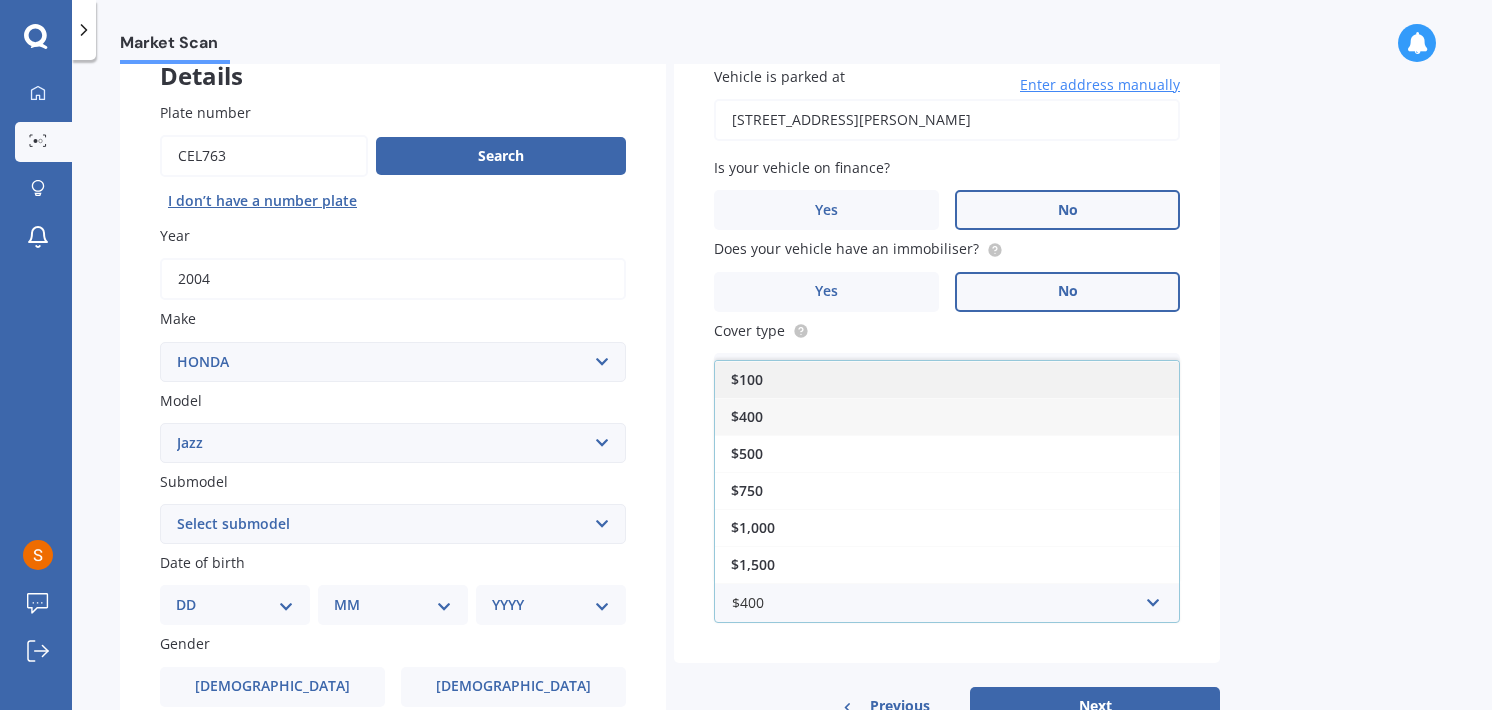 click on "$100" at bounding box center (947, 379) 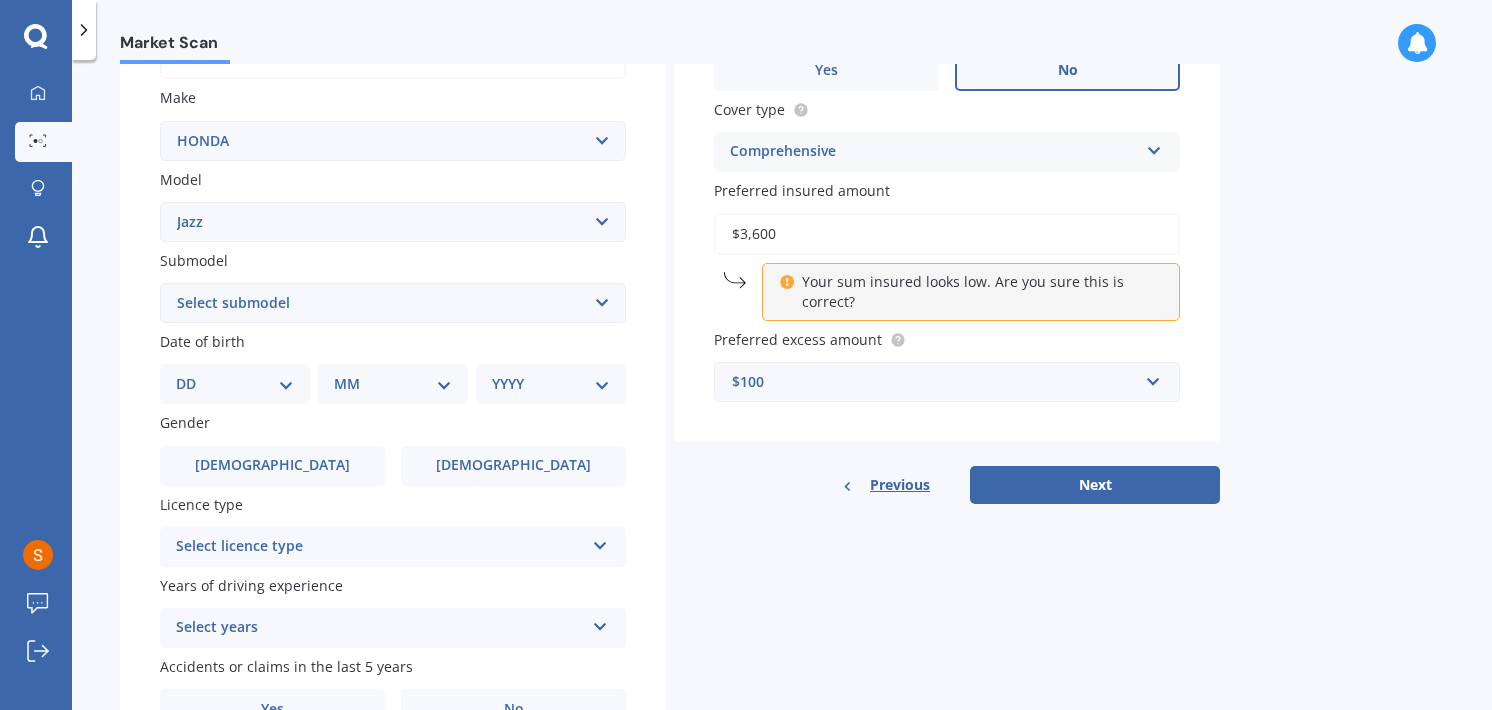 scroll, scrollTop: 367, scrollLeft: 0, axis: vertical 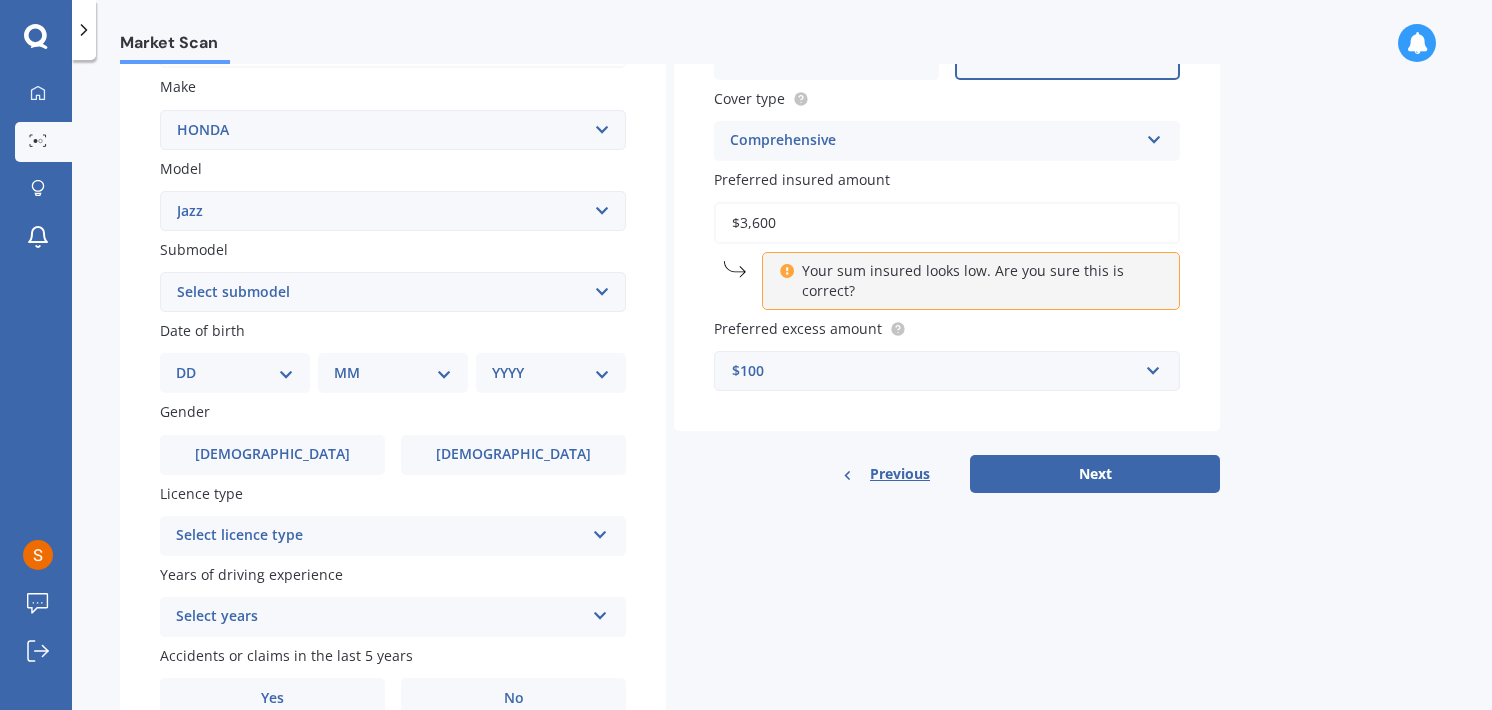 click on "DD 01 02 03 04 05 06 07 08 09 10 11 12 13 14 15 16 17 18 19 20 21 22 23 24 25 26 27 28 29 30 31" at bounding box center (235, 373) 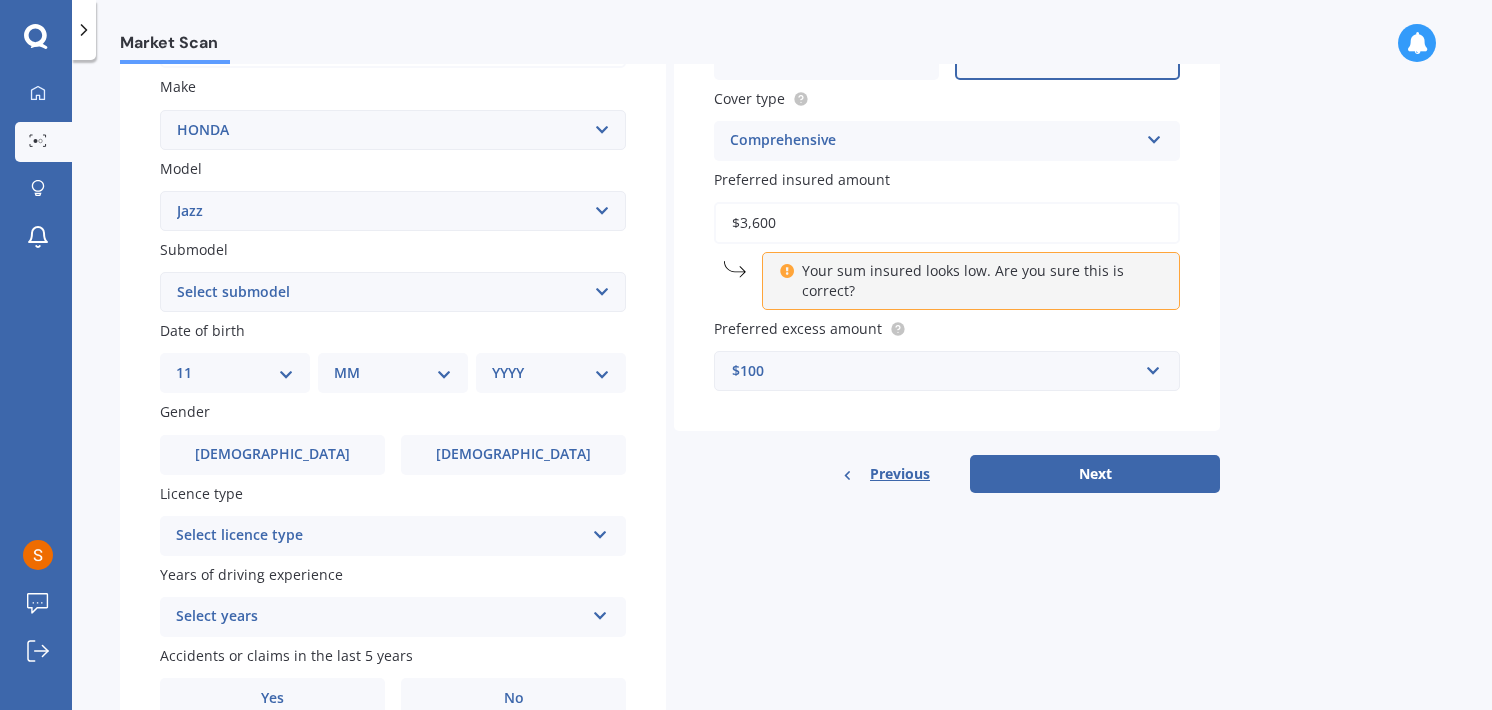 click on "DD 01 02 03 04 05 06 07 08 09 10 11 12 13 14 15 16 17 18 19 20 21 22 23 24 25 26 27 28 29 30 31" at bounding box center (235, 373) 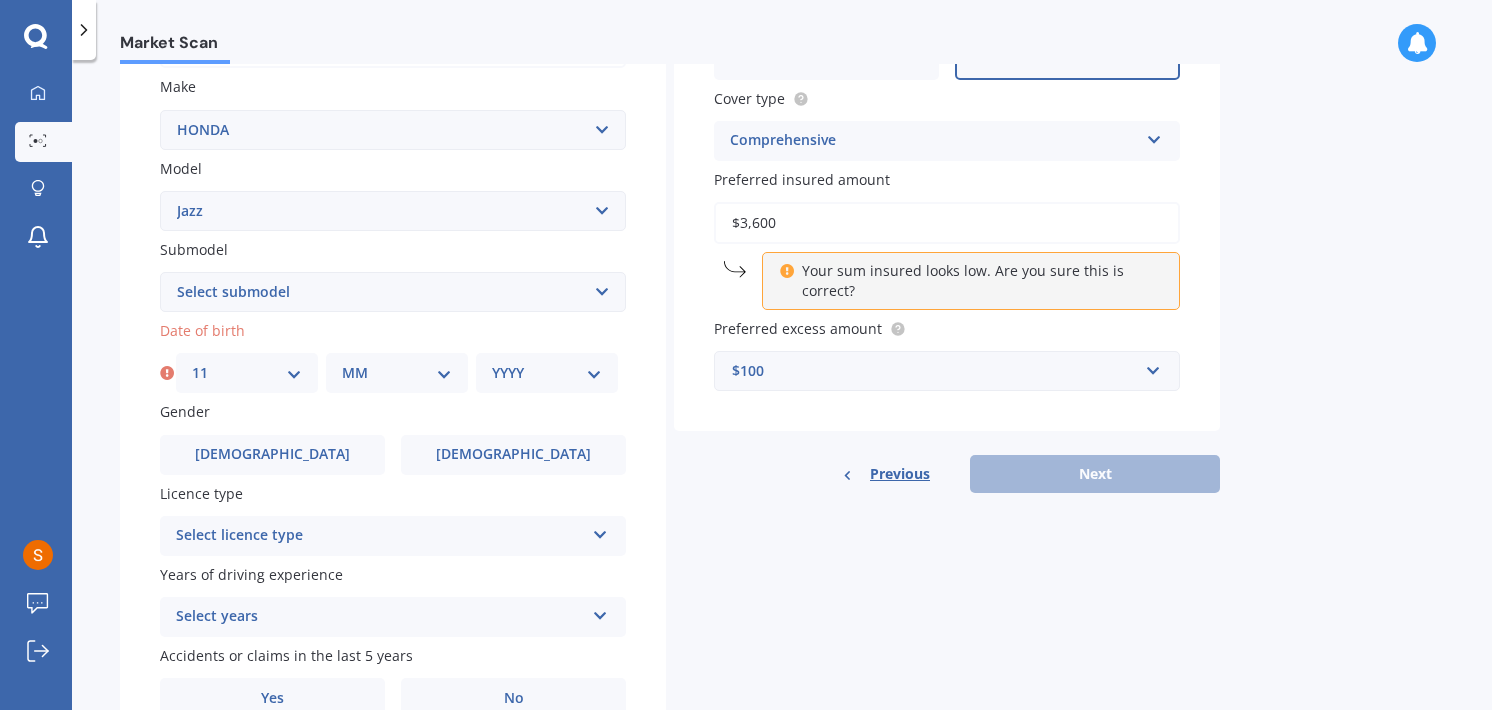 click on "MM 01 02 03 04 05 06 07 08 09 10 11 12" at bounding box center (397, 373) 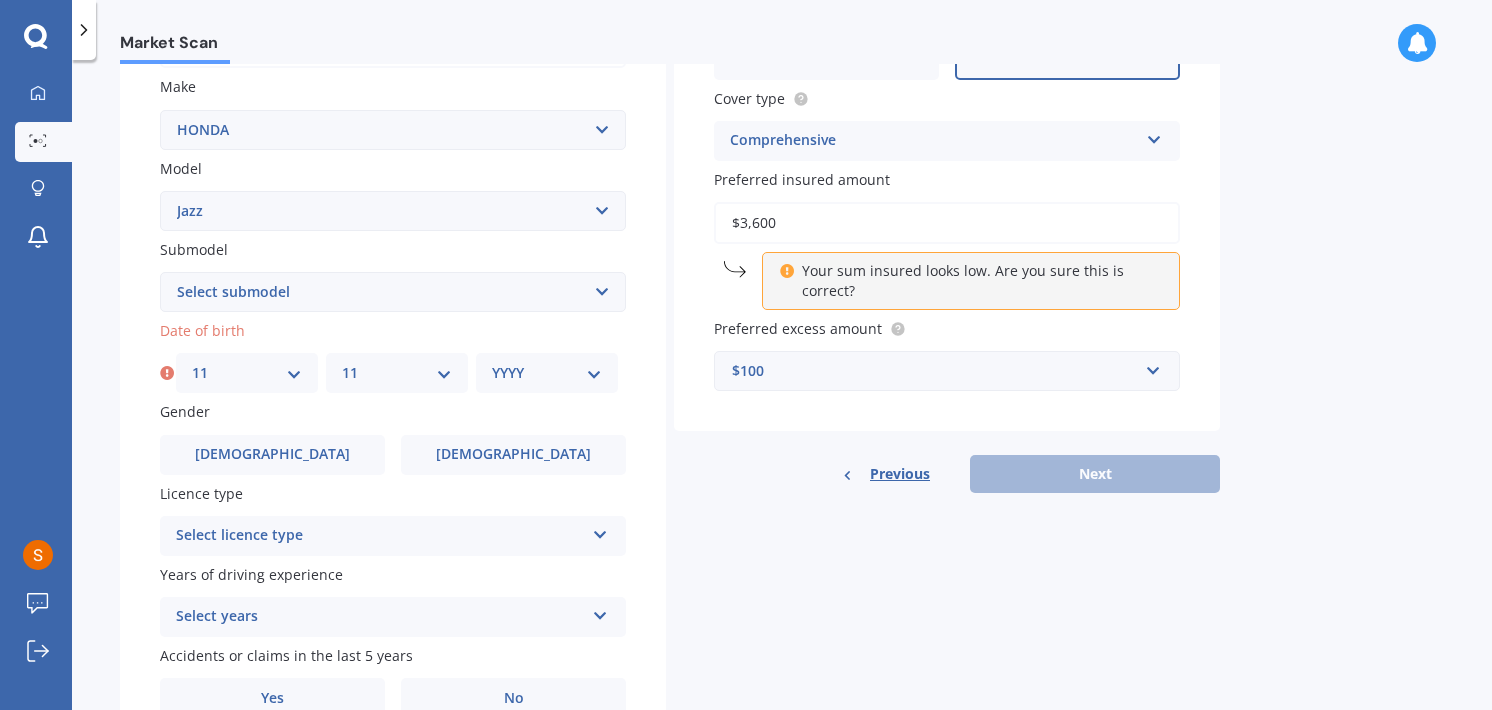 click on "MM 01 02 03 04 05 06 07 08 09 10 11 12" at bounding box center (397, 373) 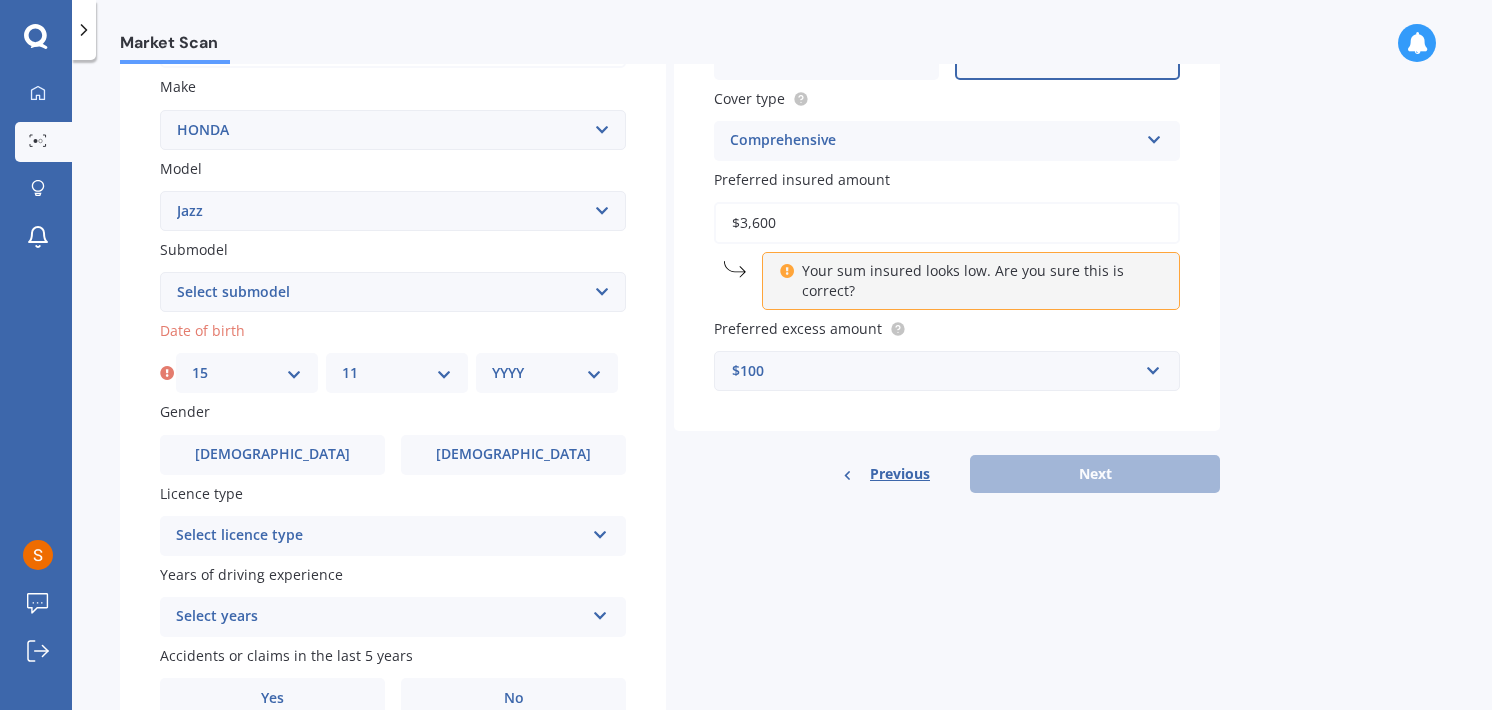 click on "DD 01 02 03 04 05 06 07 08 09 10 11 12 13 14 15 16 17 18 19 20 21 22 23 24 25 26 27 28 29 30 31" at bounding box center [247, 373] 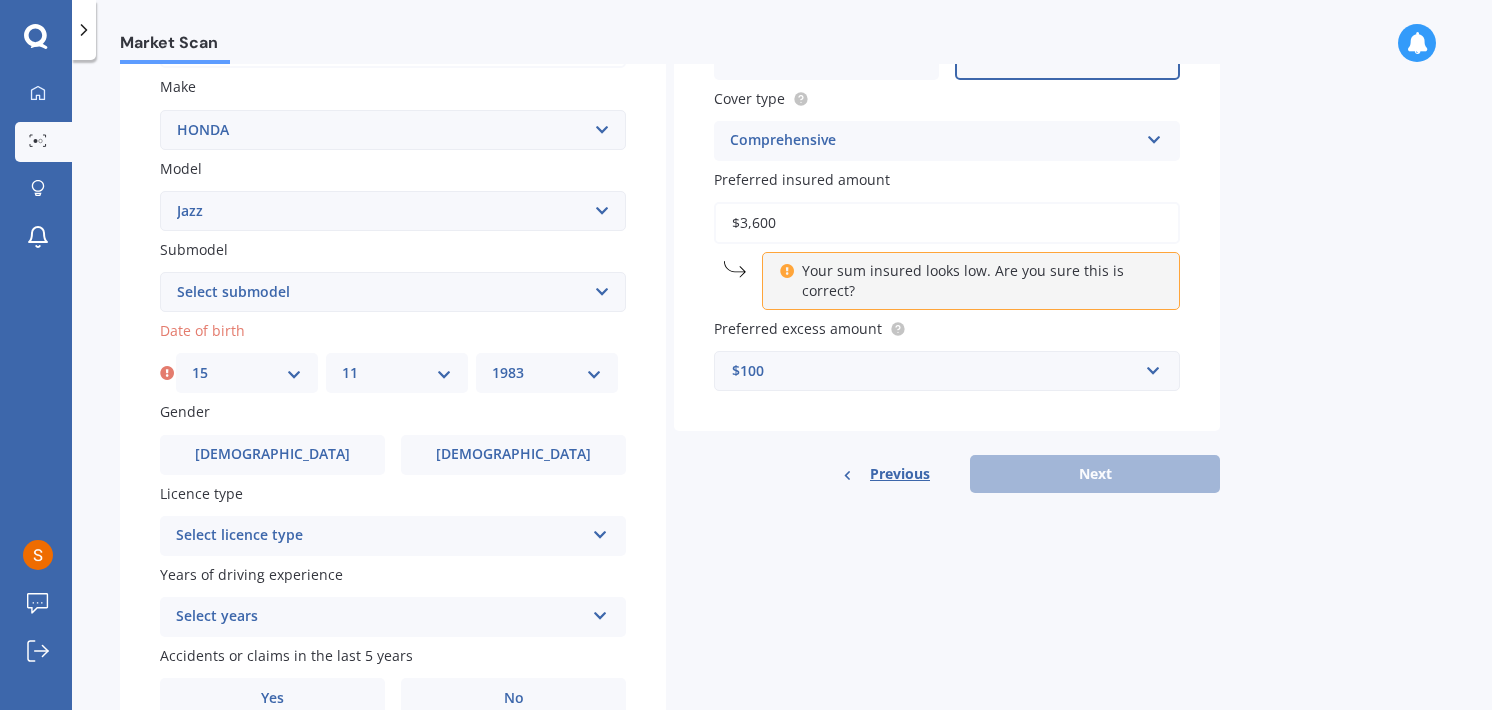click on "YYYY 2025 2024 2023 2022 2021 2020 2019 2018 2017 2016 2015 2014 2013 2012 2011 2010 2009 2008 2007 2006 2005 2004 2003 2002 2001 2000 1999 1998 1997 1996 1995 1994 1993 1992 1991 1990 1989 1988 1987 1986 1985 1984 1983 1982 1981 1980 1979 1978 1977 1976 1975 1974 1973 1972 1971 1970 1969 1968 1967 1966 1965 1964 1963 1962 1961 1960 1959 1958 1957 1956 1955 1954 1953 1952 1951 1950 1949 1948 1947 1946 1945 1944 1943 1942 1941 1940 1939 1938 1937 1936 1935 1934 1933 1932 1931 1930 1929 1928 1927 1926" at bounding box center (547, 373) 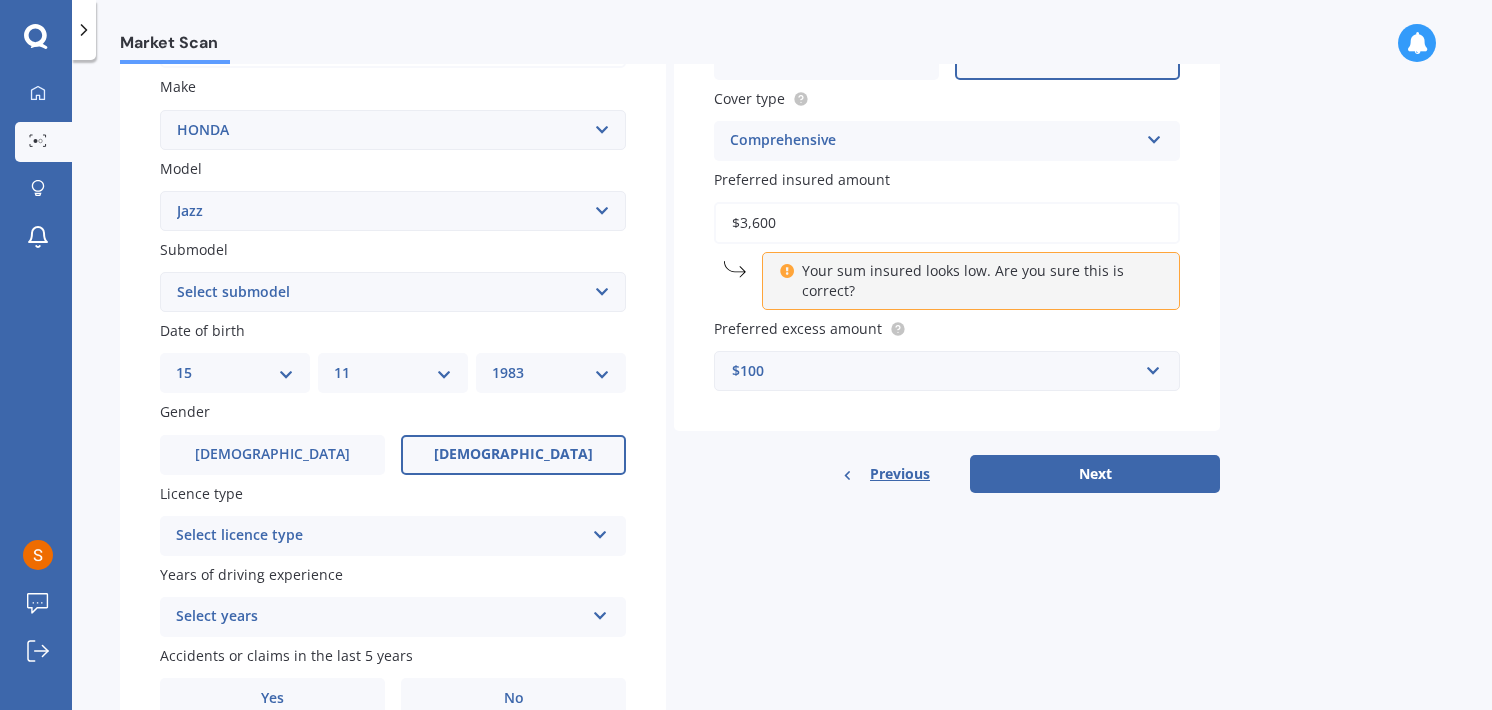 click on "[DEMOGRAPHIC_DATA]" at bounding box center [513, 455] 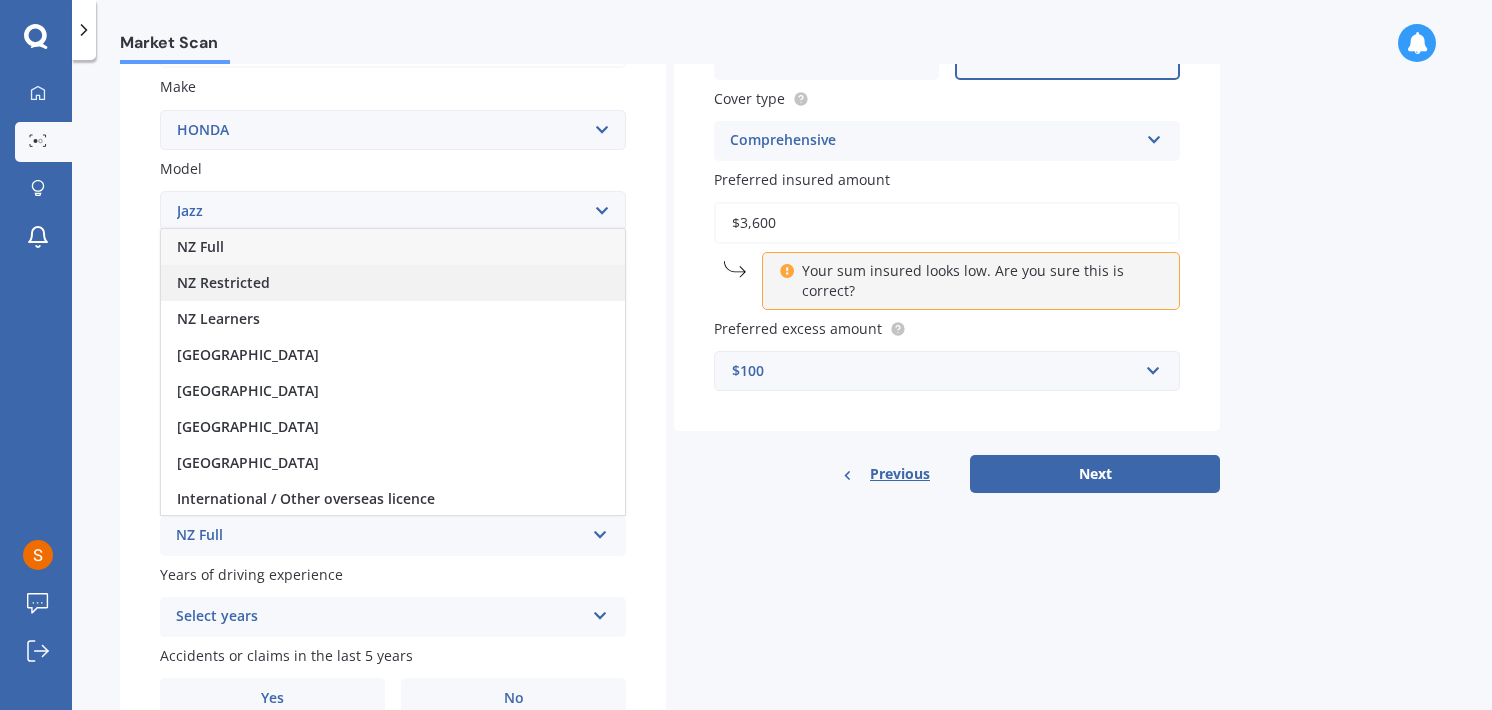 click on "NZ Restricted" at bounding box center (393, 283) 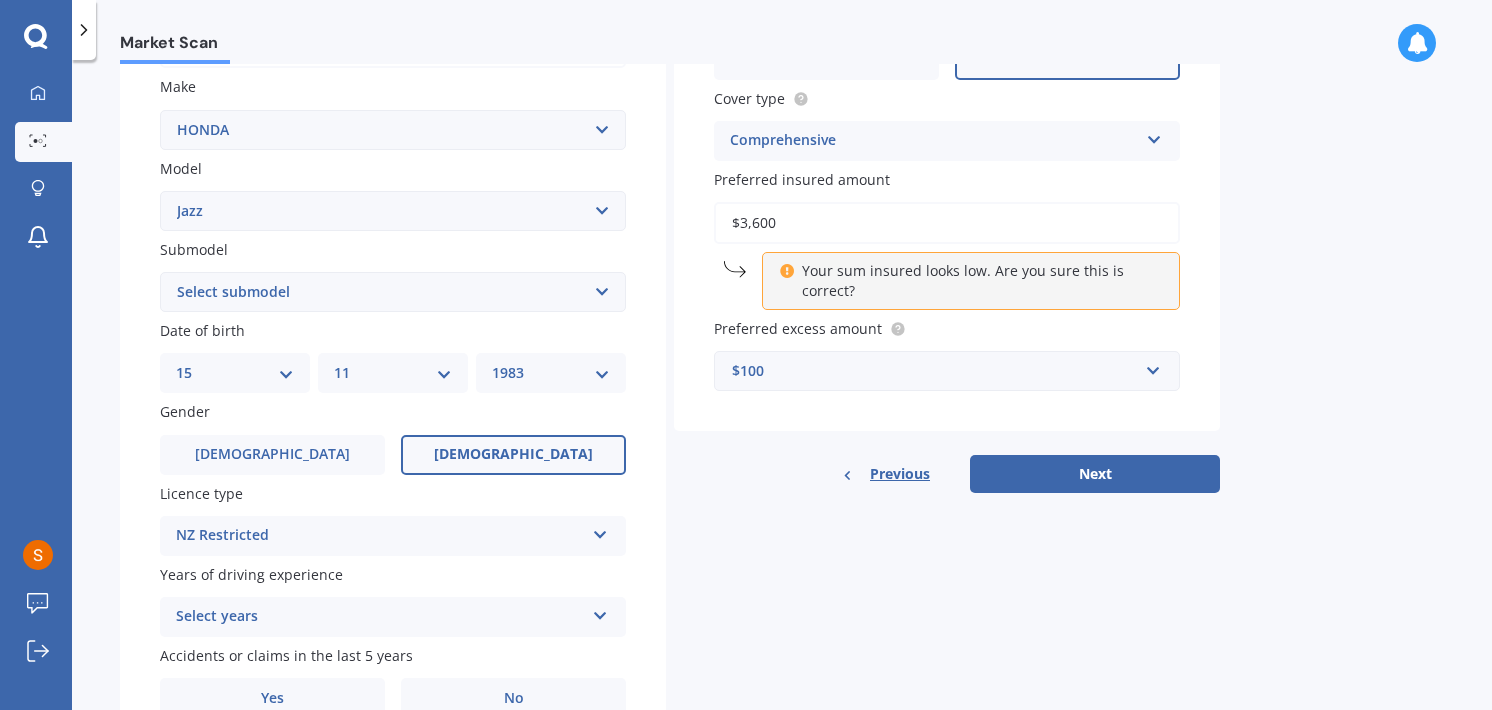click on "Select years 5 or more years 4 years 3 years 2 years 1 year" at bounding box center [393, 617] 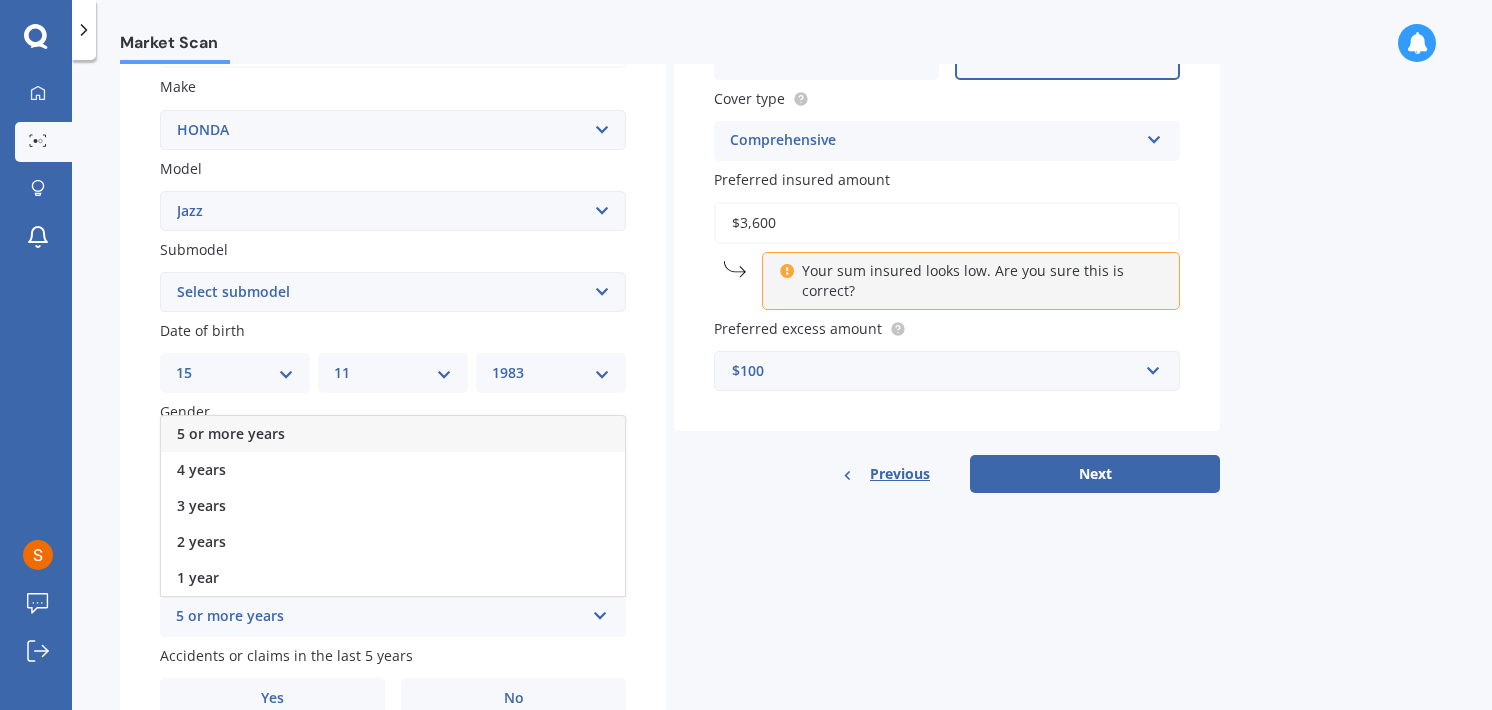 click on "5 or more years" at bounding box center [393, 434] 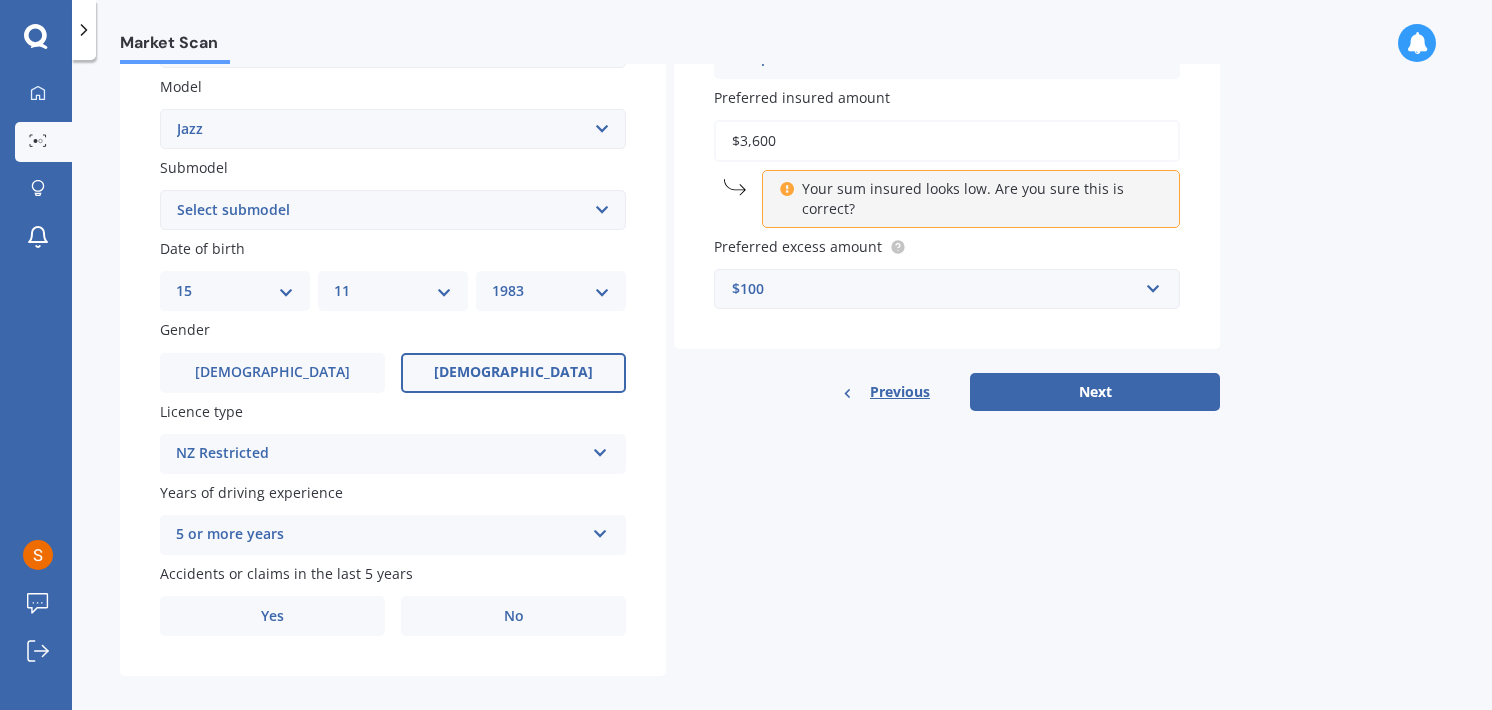 scroll, scrollTop: 467, scrollLeft: 0, axis: vertical 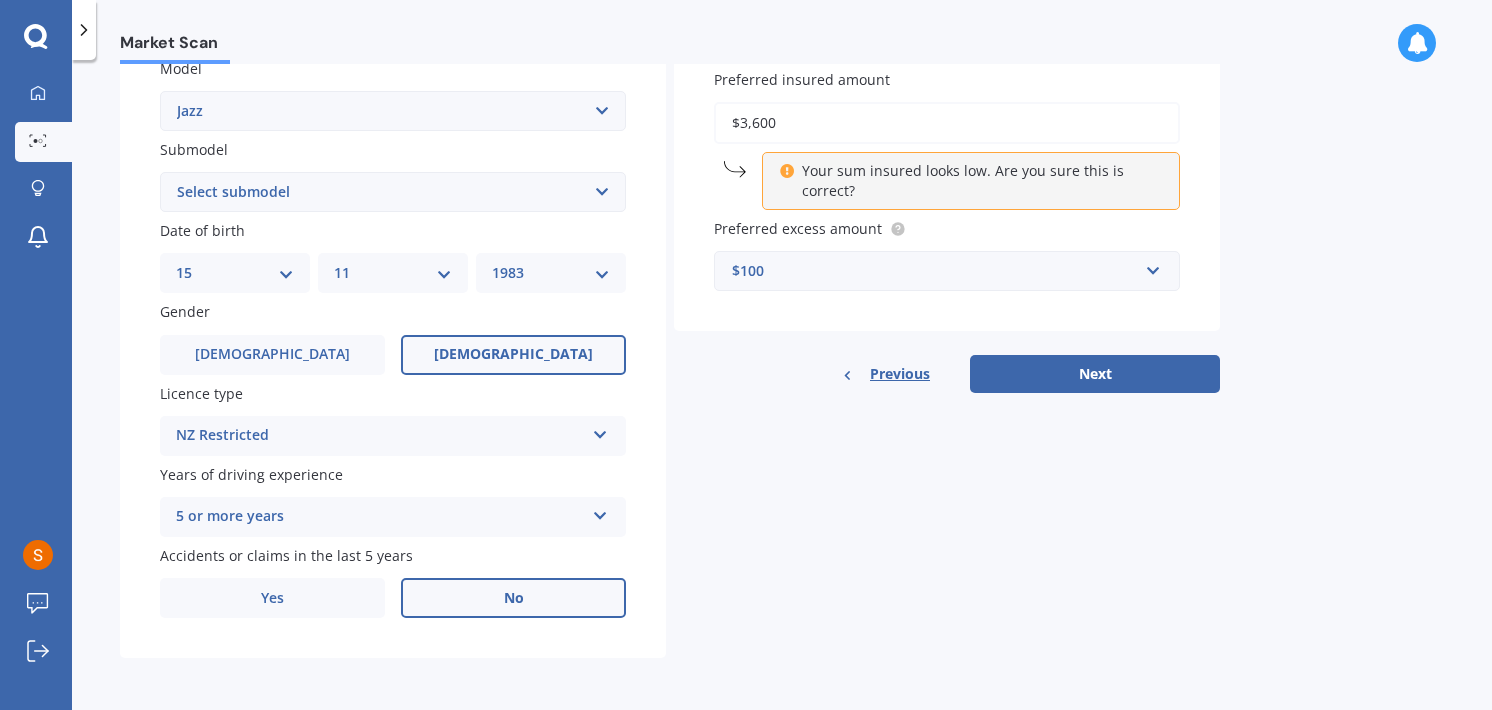 click on "No" at bounding box center [513, 598] 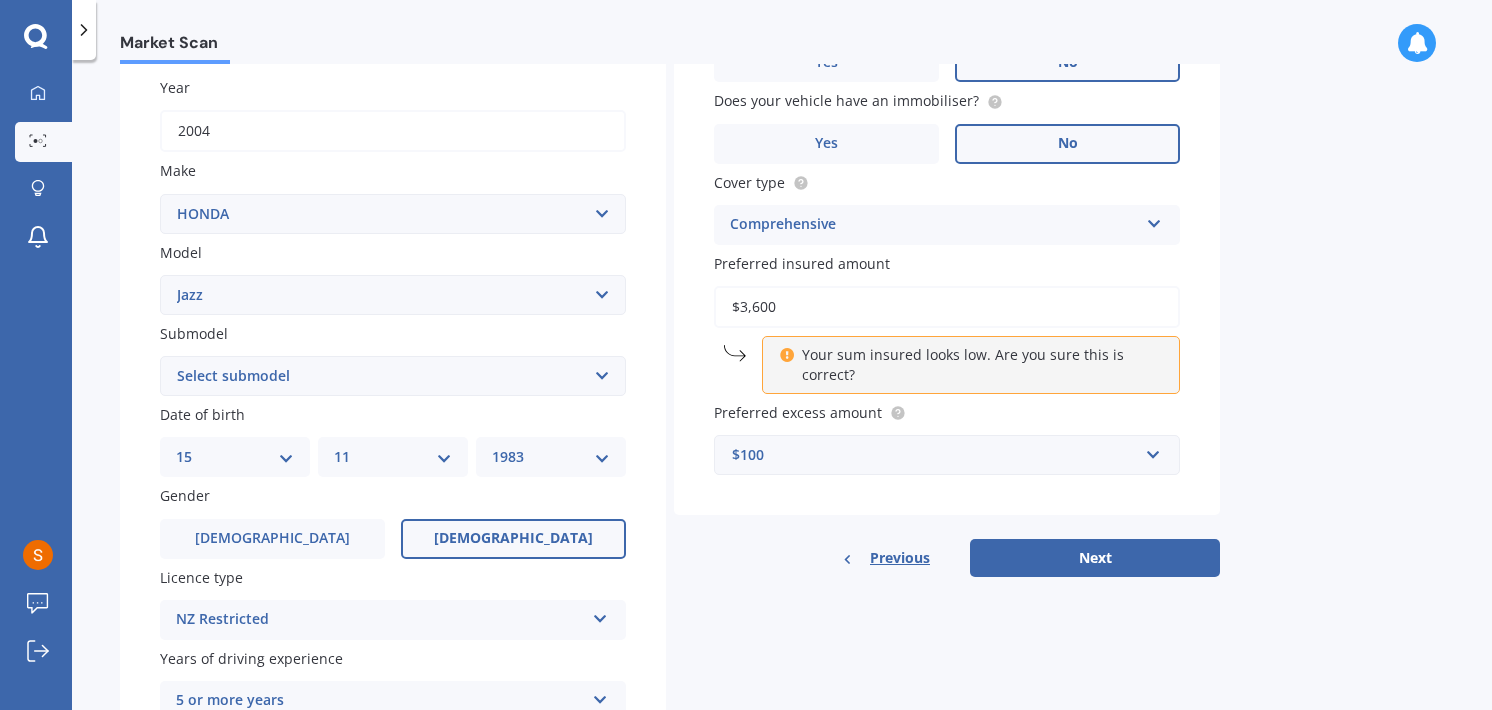 scroll, scrollTop: 392, scrollLeft: 0, axis: vertical 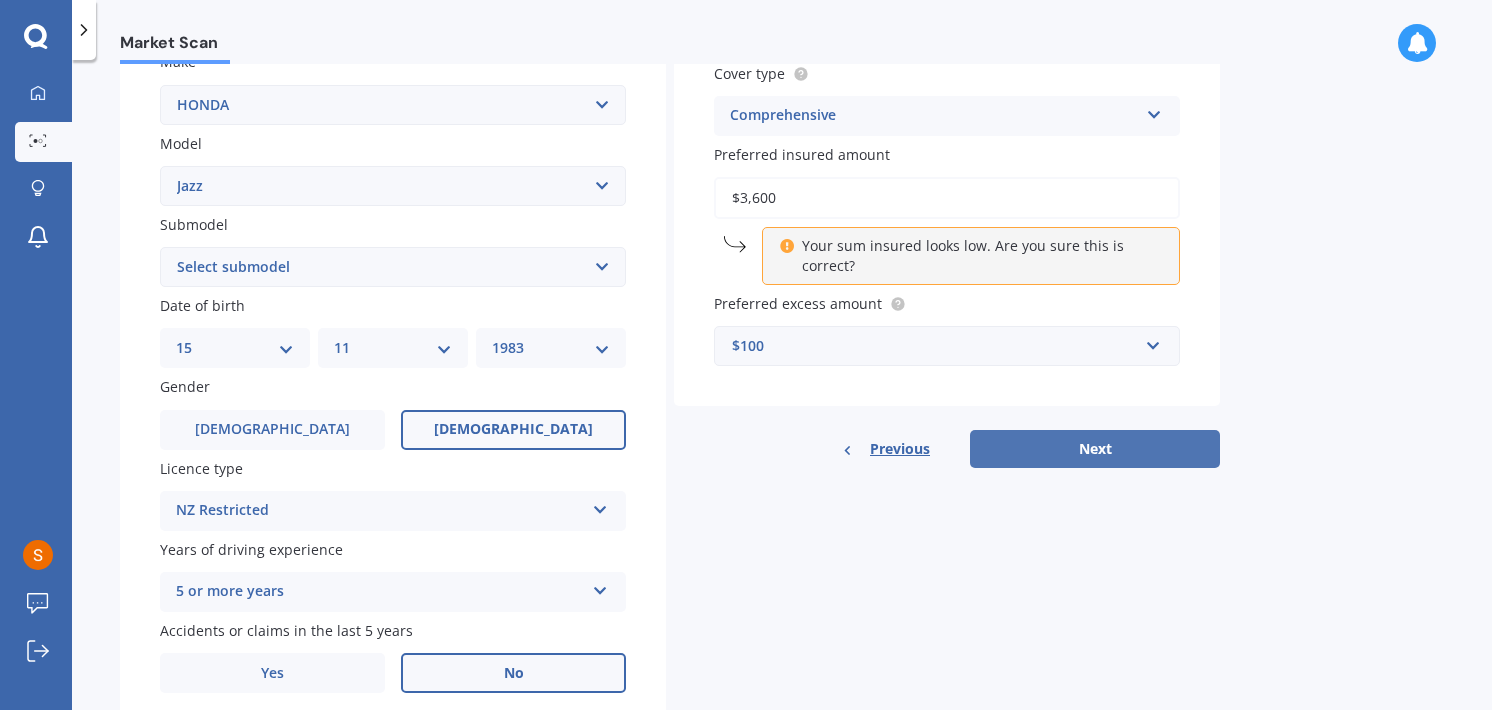 click on "Next" at bounding box center [1095, 449] 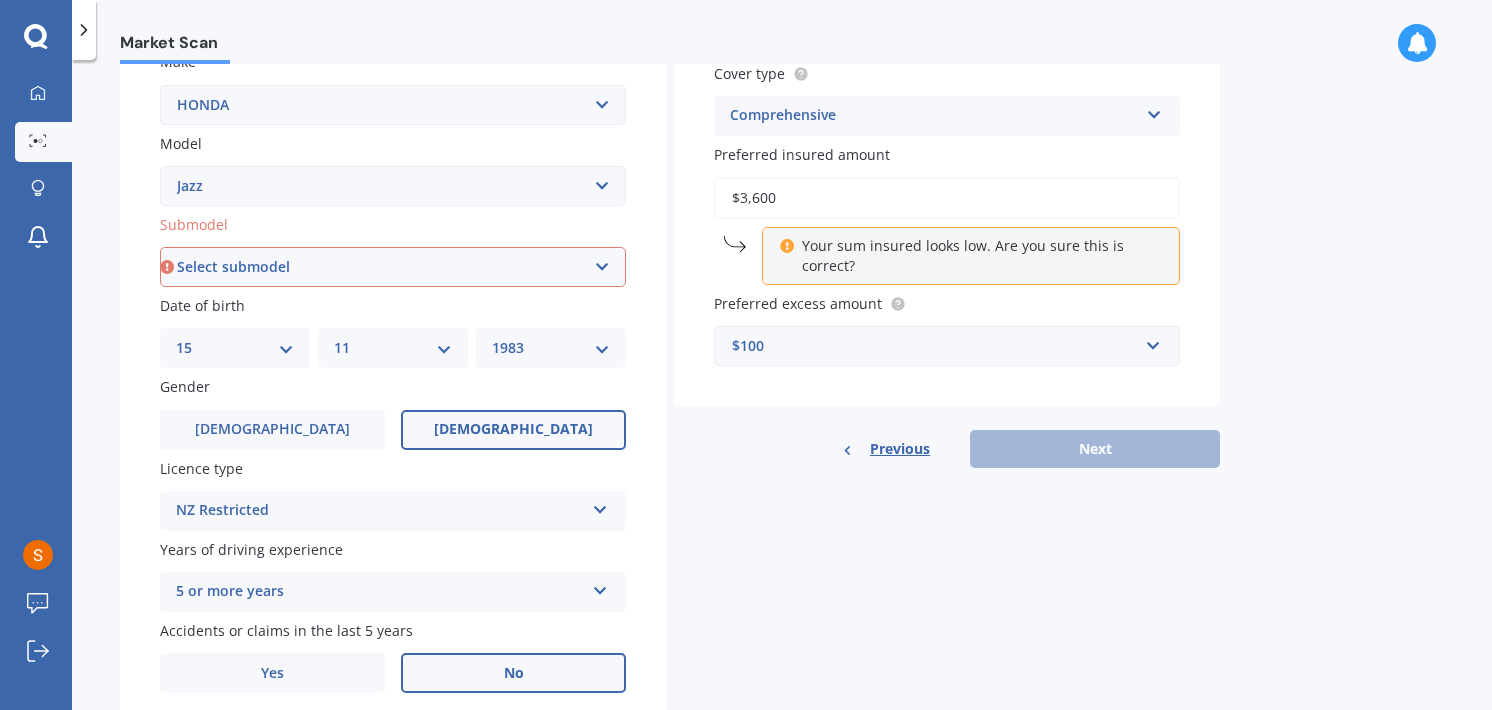 click on "Select submodel (all other) 1.3 1.5 Sports Crosstar 1.5P Hatchback RS S" at bounding box center (393, 267) 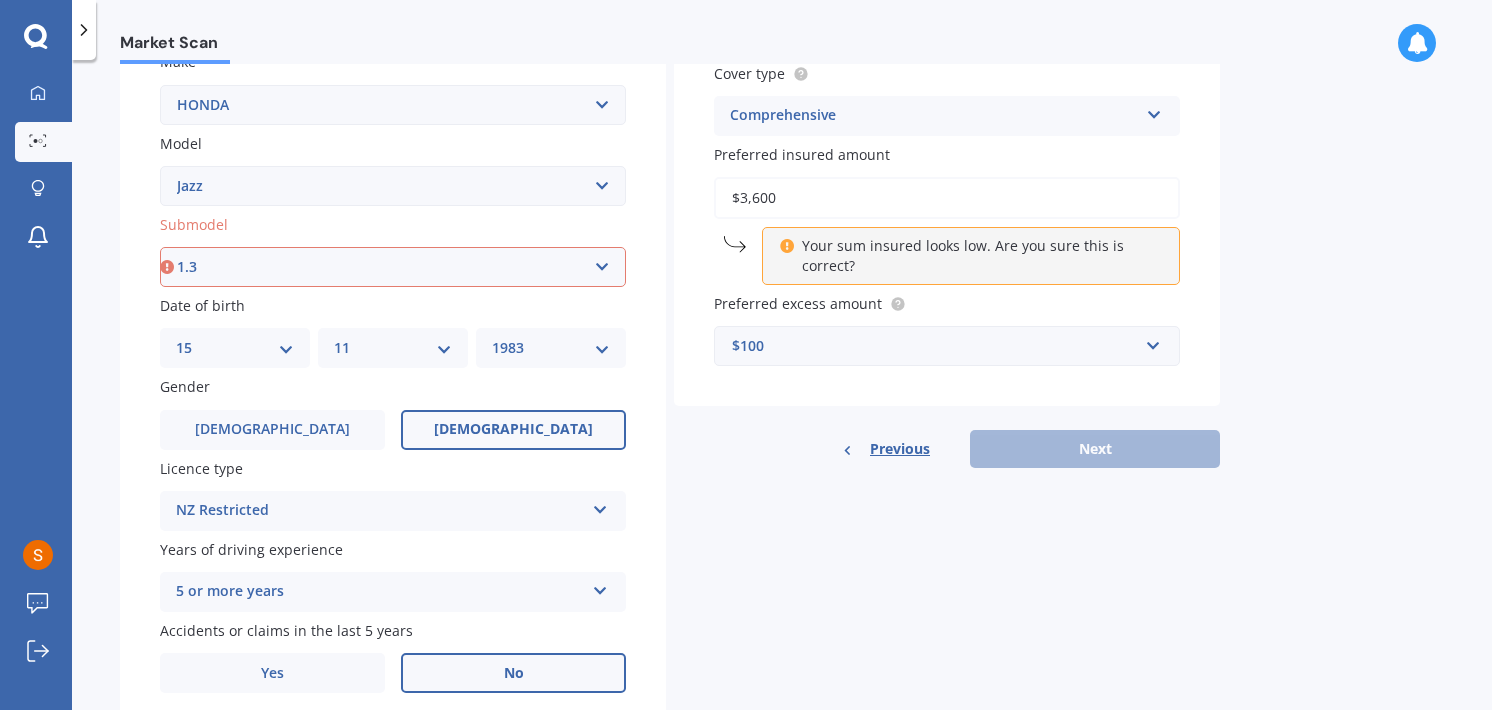click on "Select submodel (all other) 1.3 1.5 Sports Crosstar 1.5P Hatchback RS S" at bounding box center (393, 267) 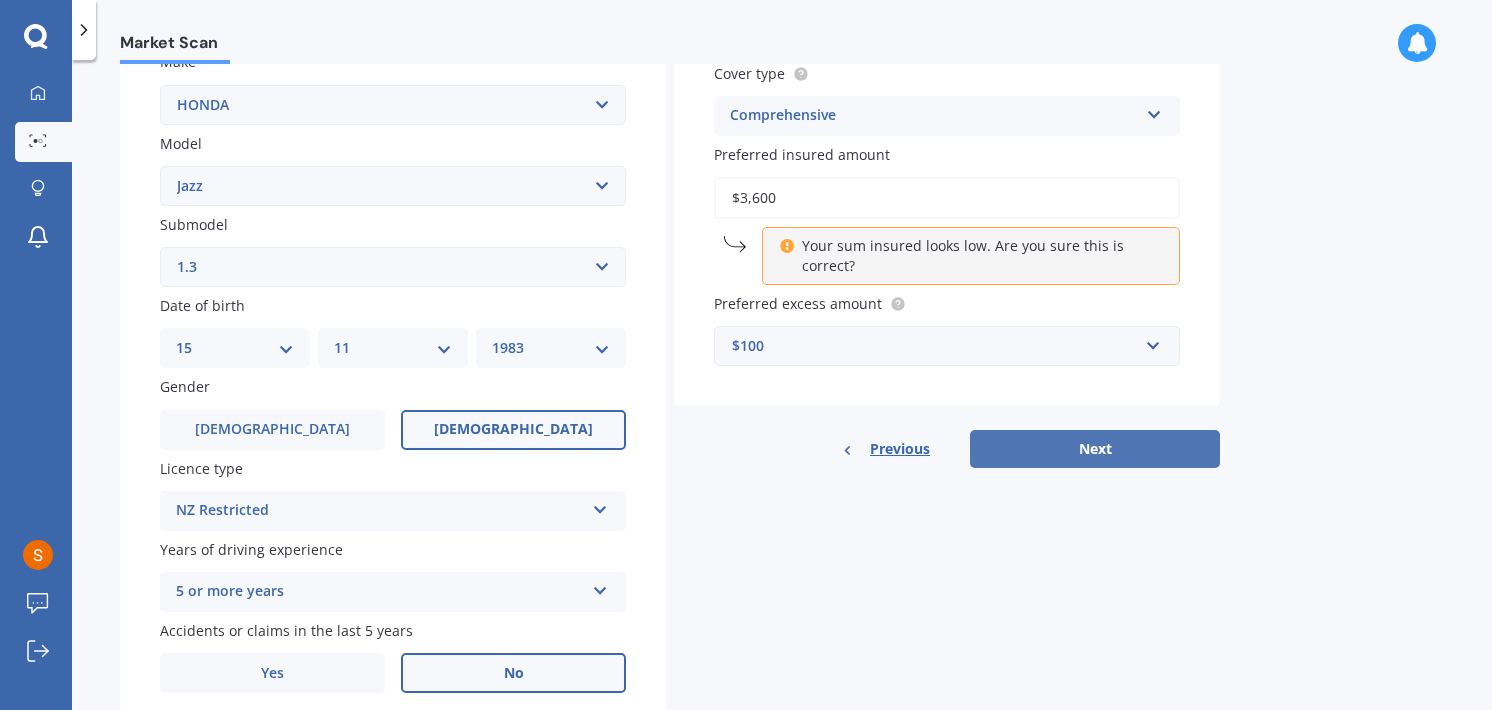 click on "Next" at bounding box center (1095, 449) 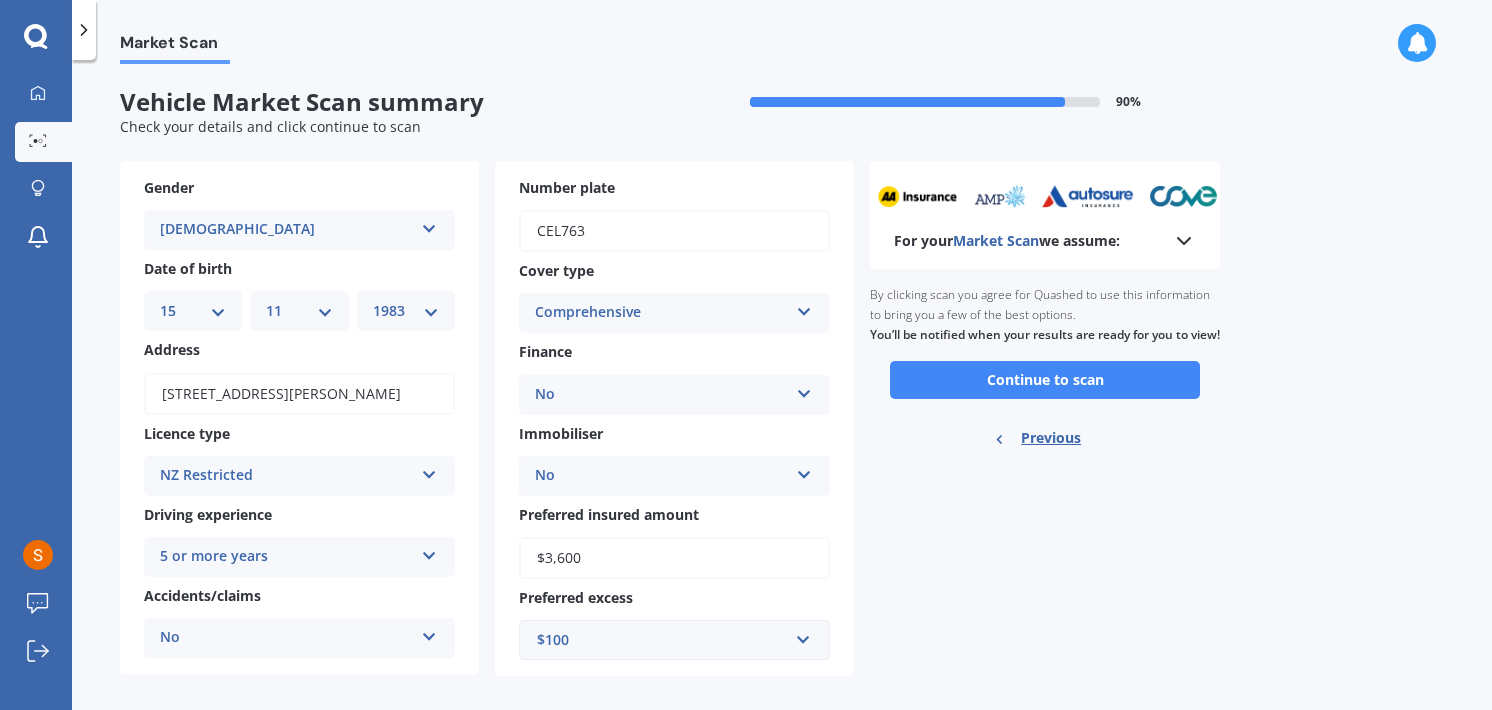 scroll, scrollTop: 17, scrollLeft: 0, axis: vertical 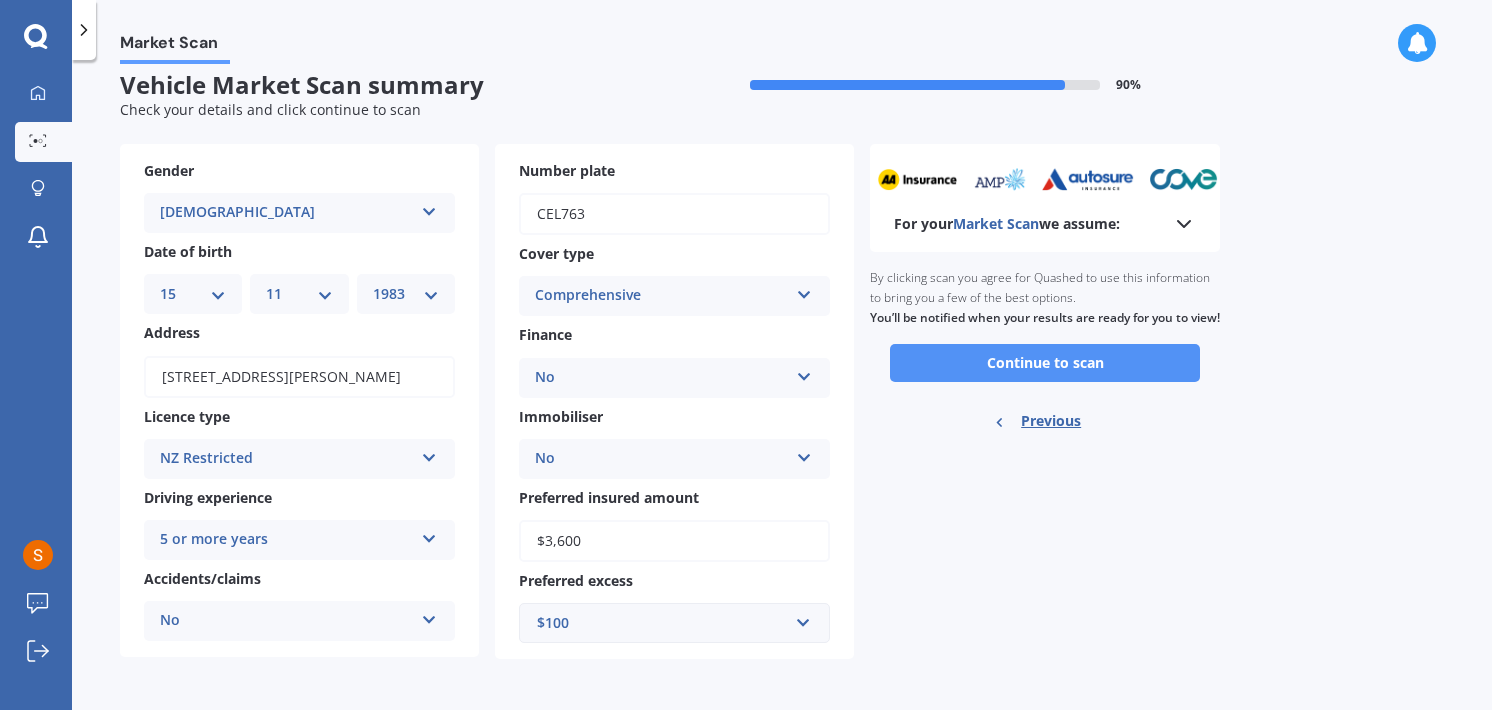 click on "Continue to scan" at bounding box center [1045, 363] 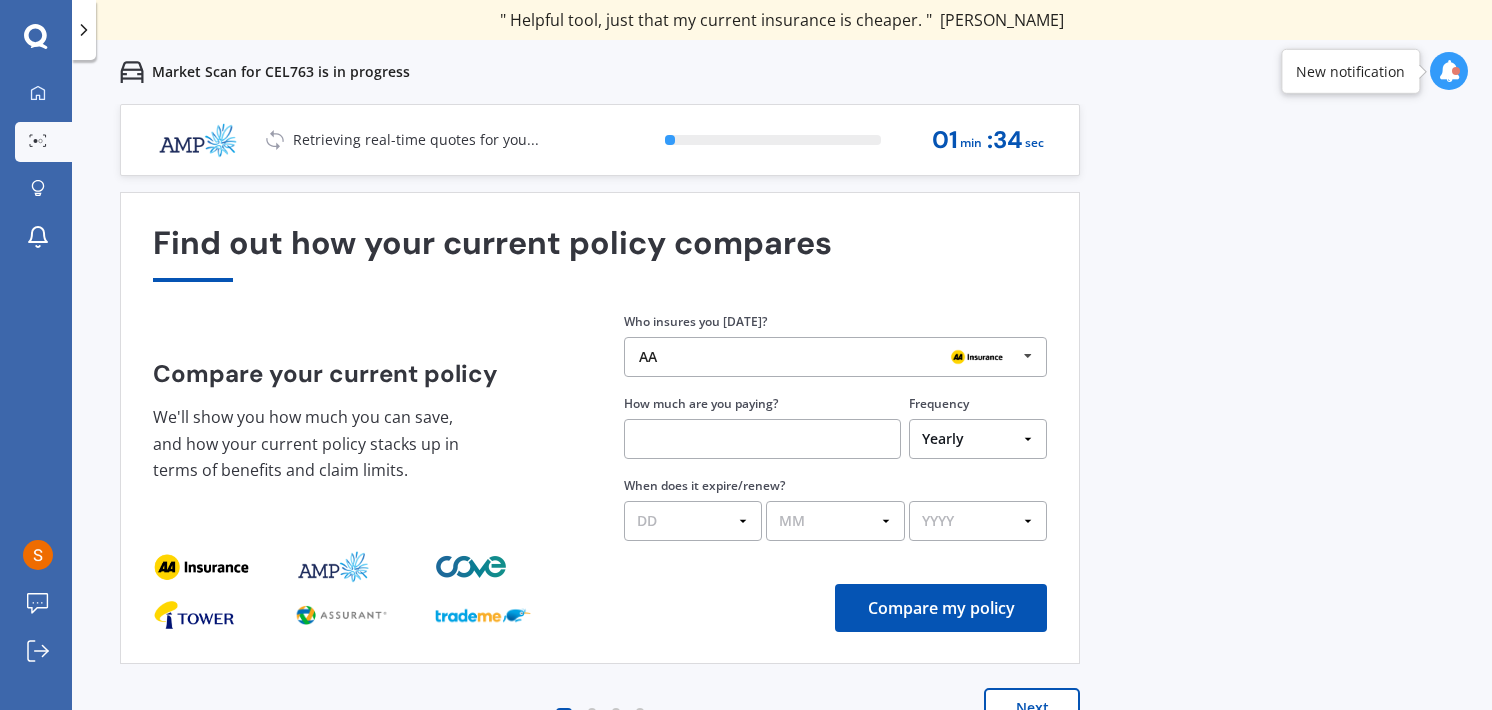 scroll, scrollTop: 13, scrollLeft: 0, axis: vertical 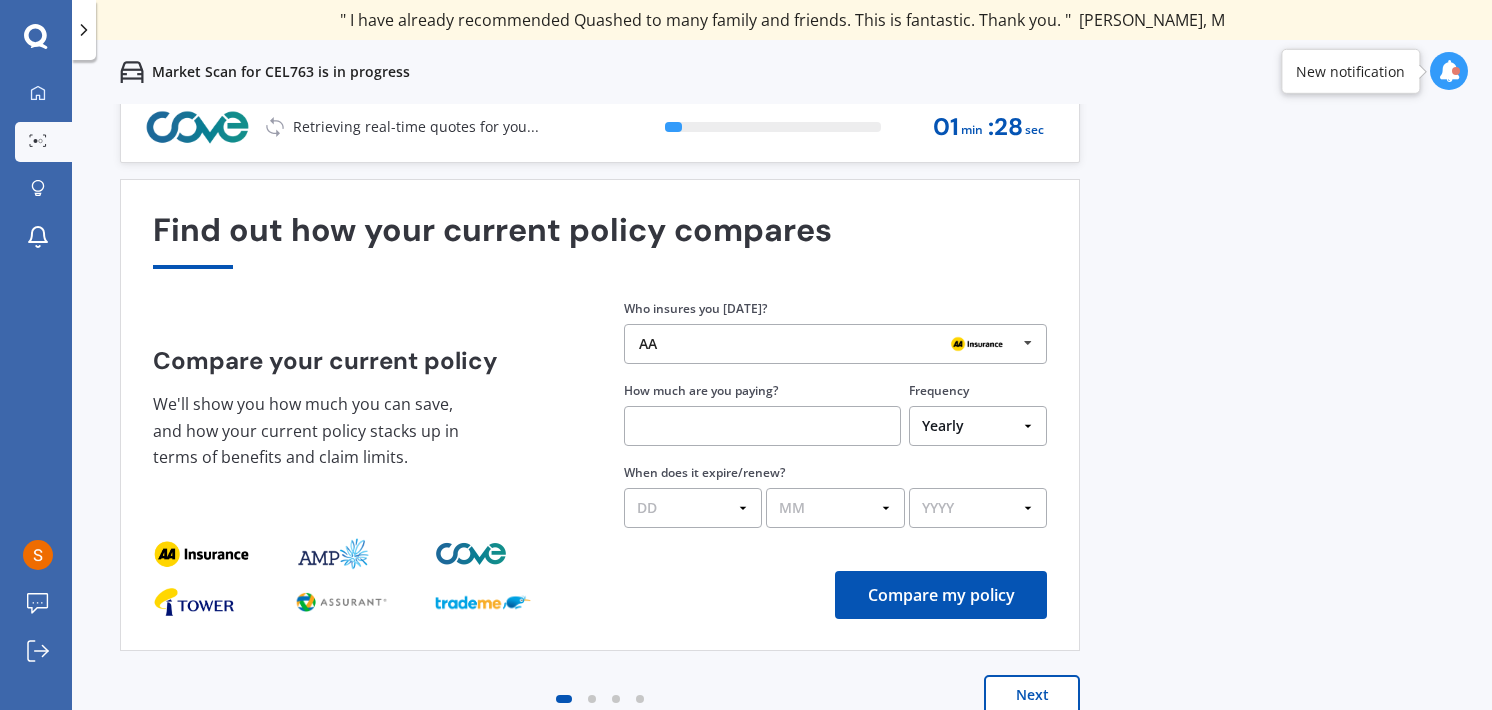 click on "Yearly Six-Monthly Quarterly Monthly Fortnightly Weekly One-Off" at bounding box center (978, 426) 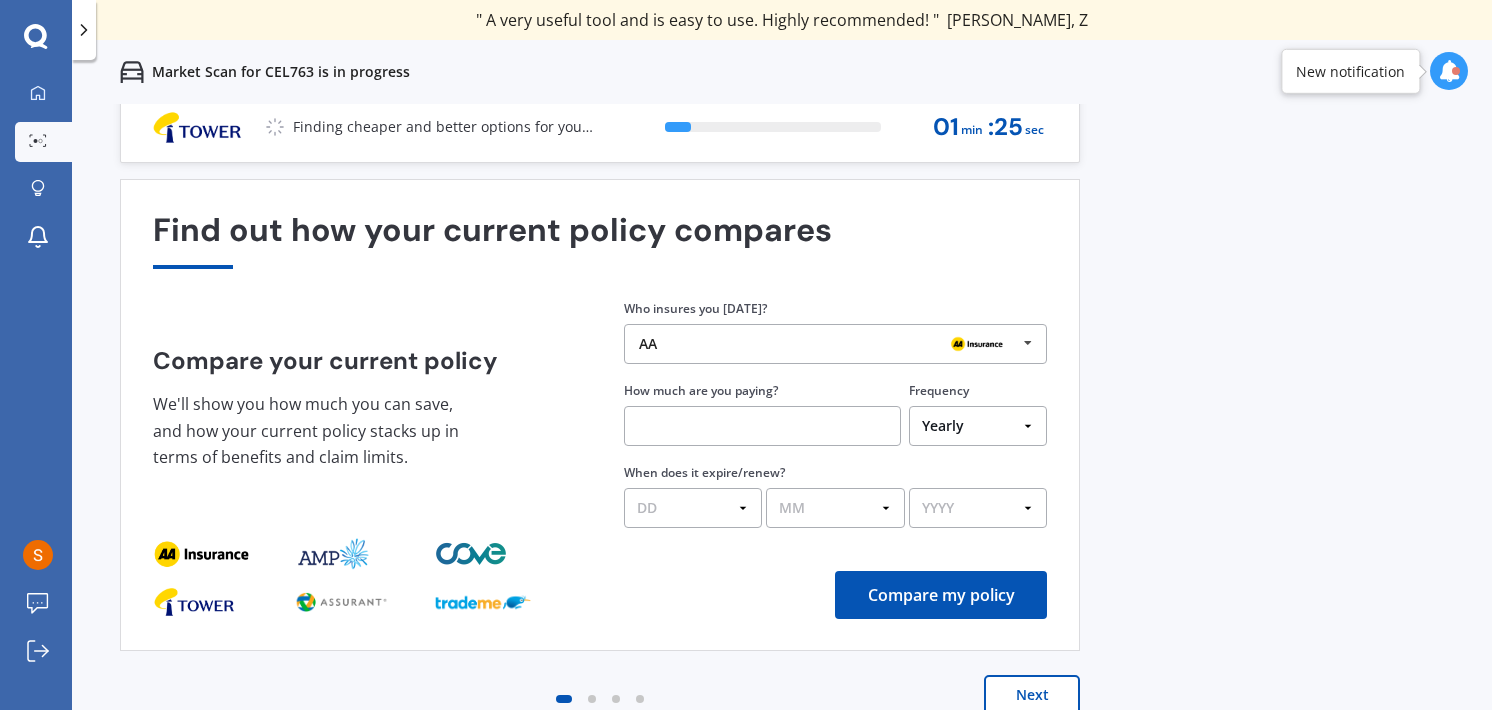 select on "Monthly" 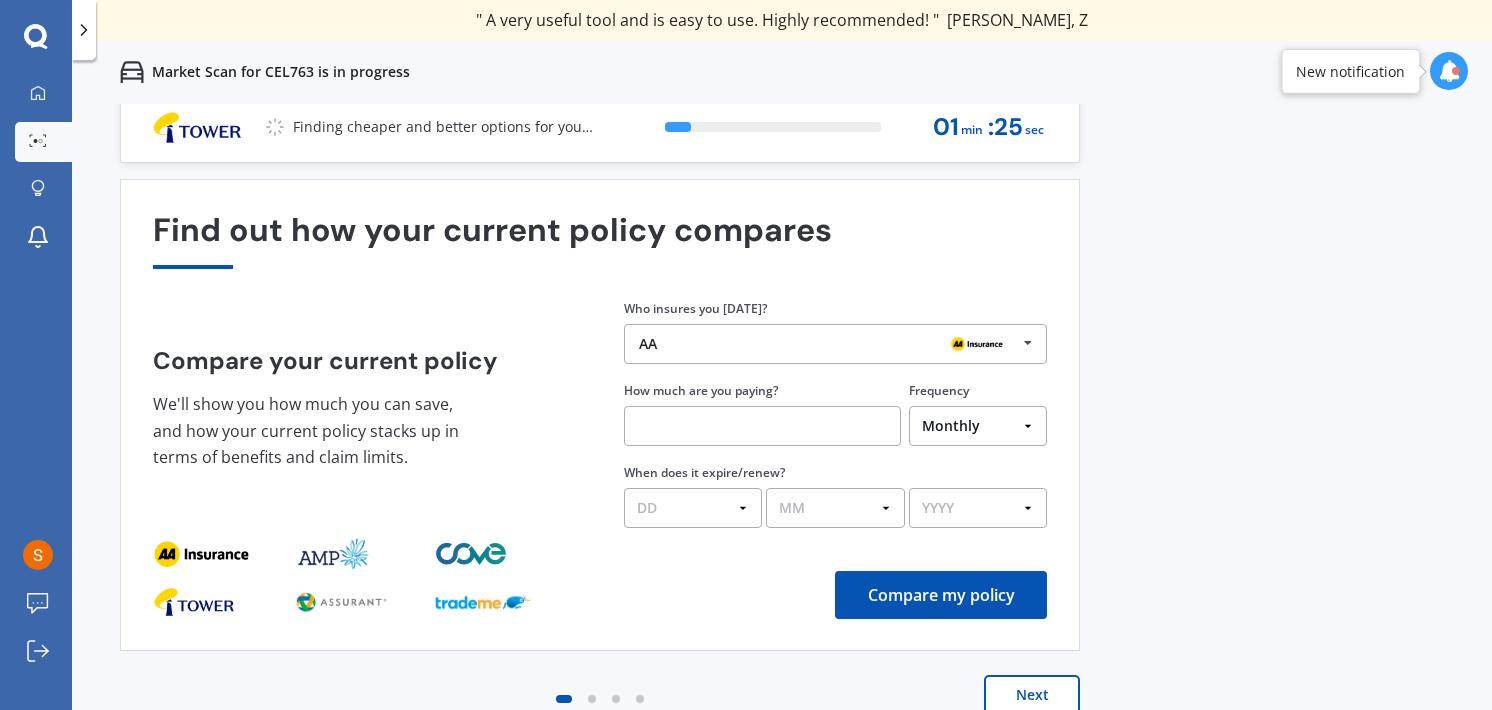 click on "Yearly Six-Monthly Quarterly Monthly Fortnightly Weekly One-Off" at bounding box center [978, 426] 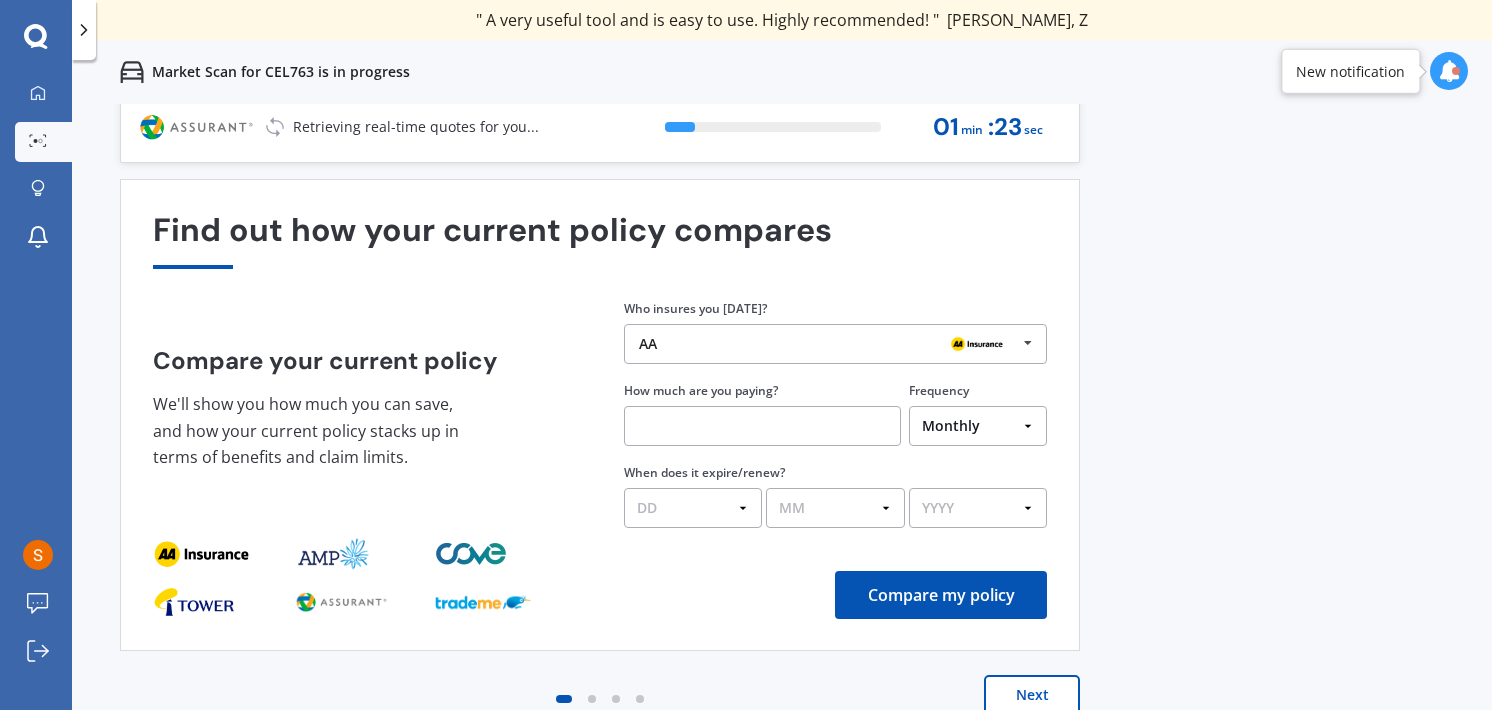 click on "Compare my policy" at bounding box center (941, 595) 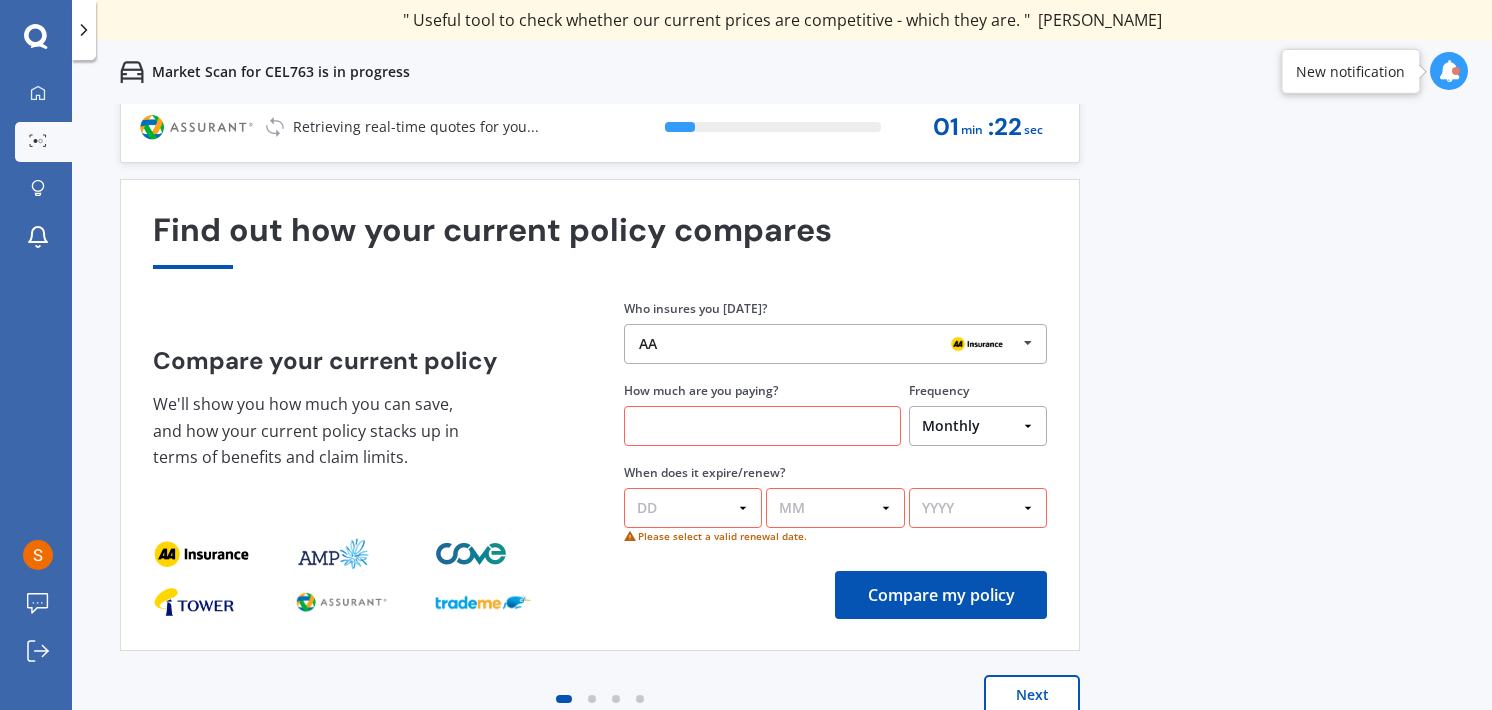 click on "DD 01 02 03 04 05 06 07 08 09 10 11 12 13 14 15 16 17 18 19 20 21 22 23 24 25 26 27 28 29 30 31" at bounding box center [693, 508] 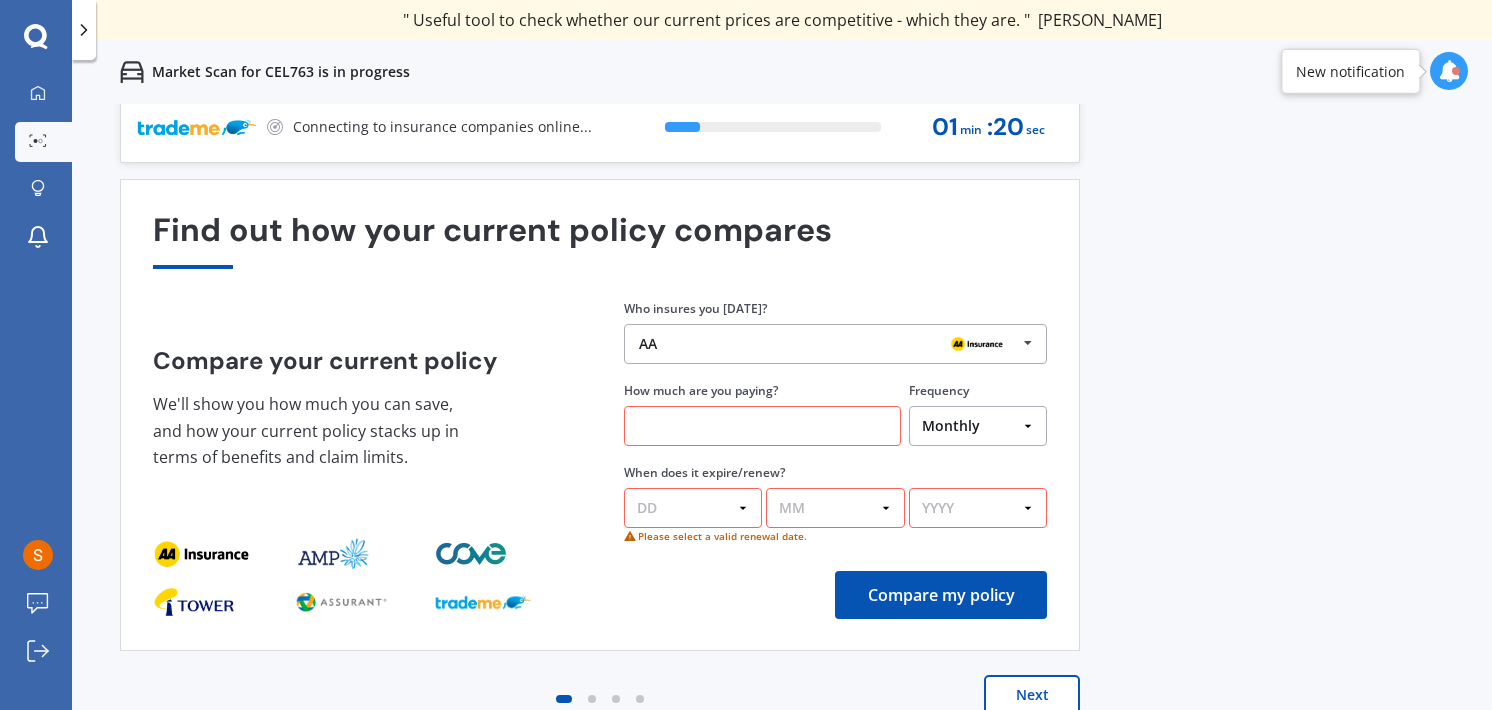 select on "09" 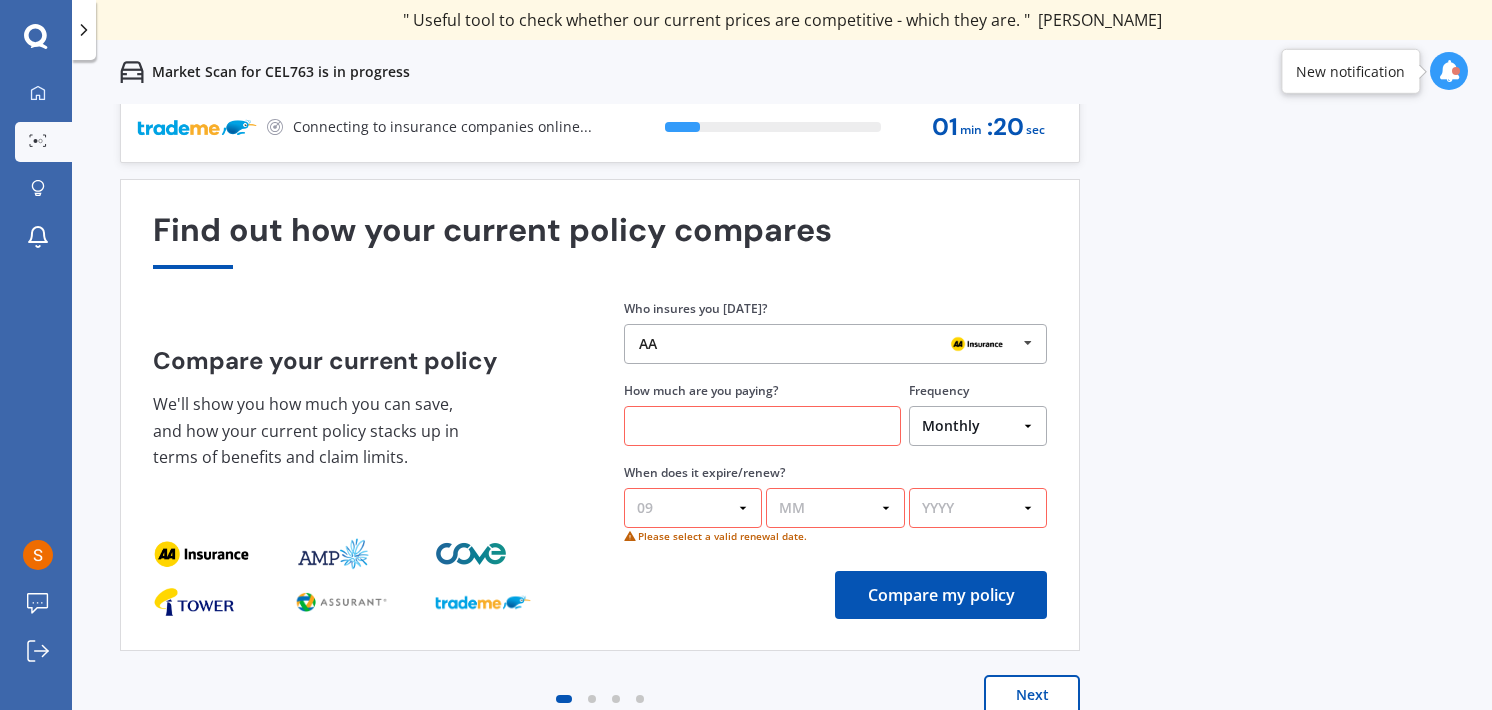 click on "DD 01 02 03 04 05 06 07 08 09 10 11 12 13 14 15 16 17 18 19 20 21 22 23 24 25 26 27 28 29 30 31" at bounding box center (693, 508) 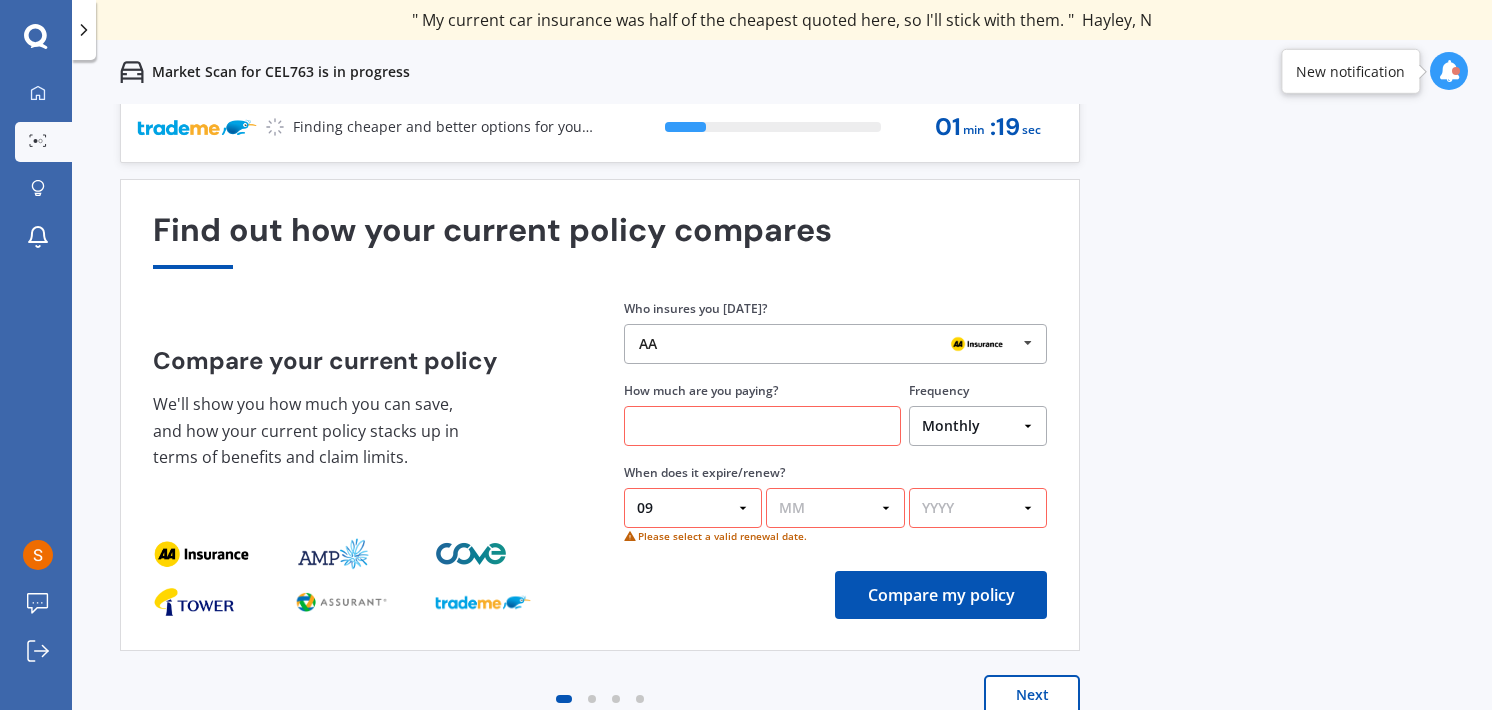 click on "MM 01 02 03 04 05 06 07 08 09 10 11 12" at bounding box center [835, 508] 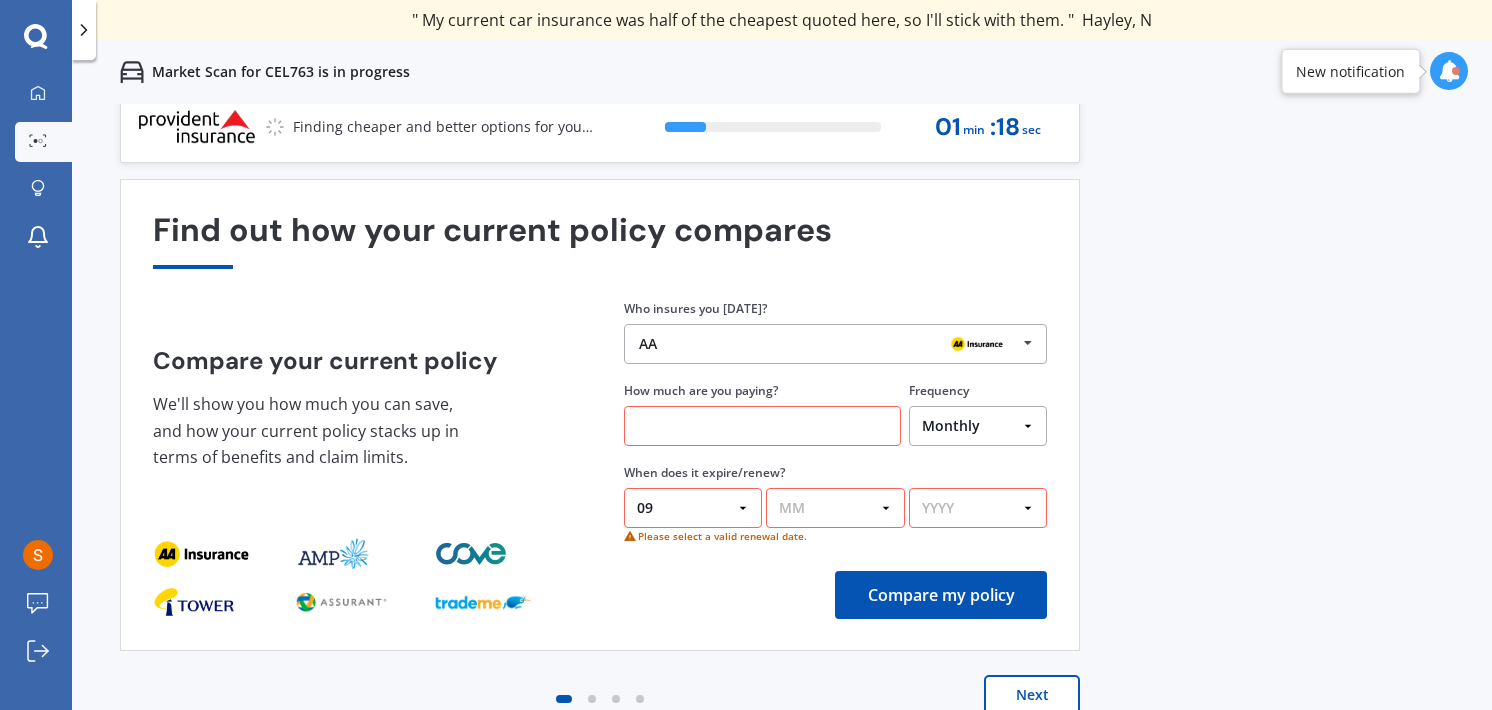 select on "07" 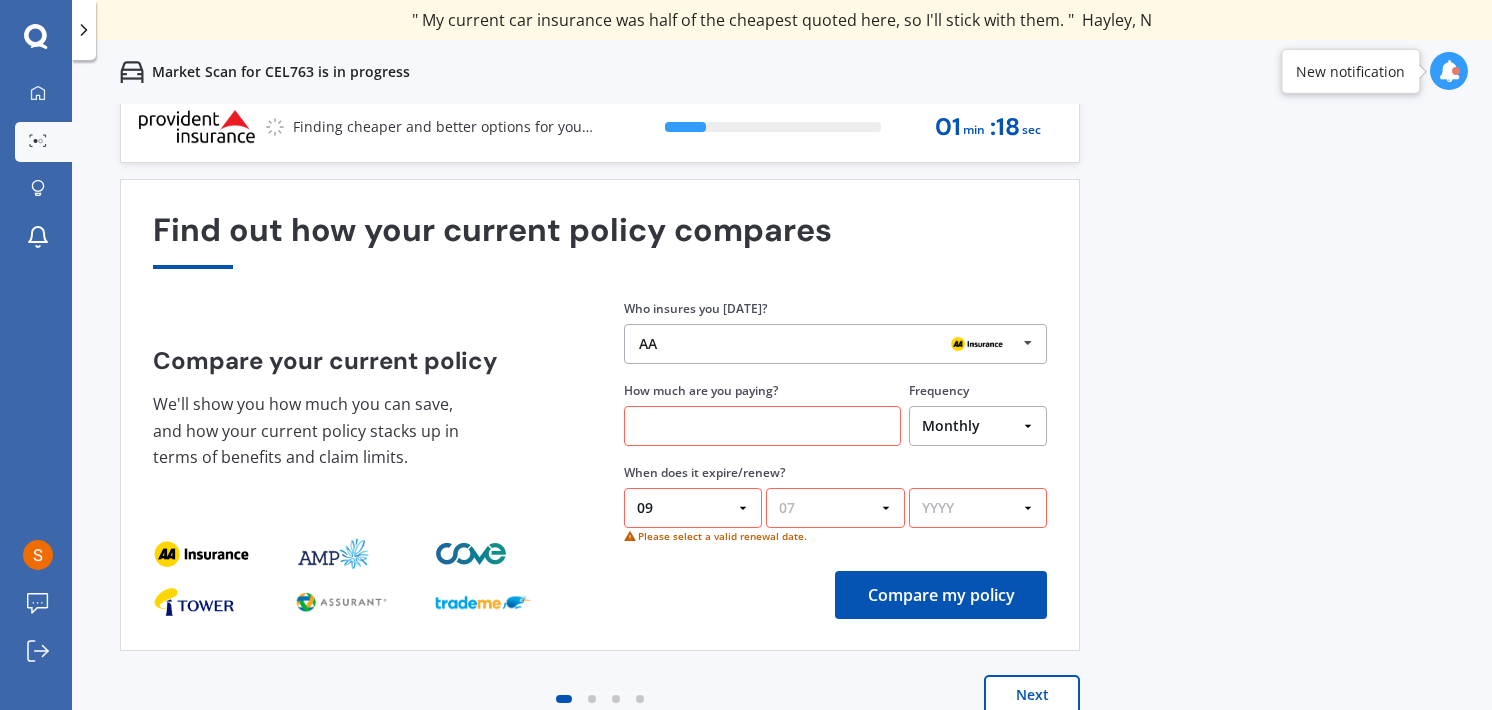 click on "MM 01 02 03 04 05 06 07 08 09 10 11 12" at bounding box center [835, 508] 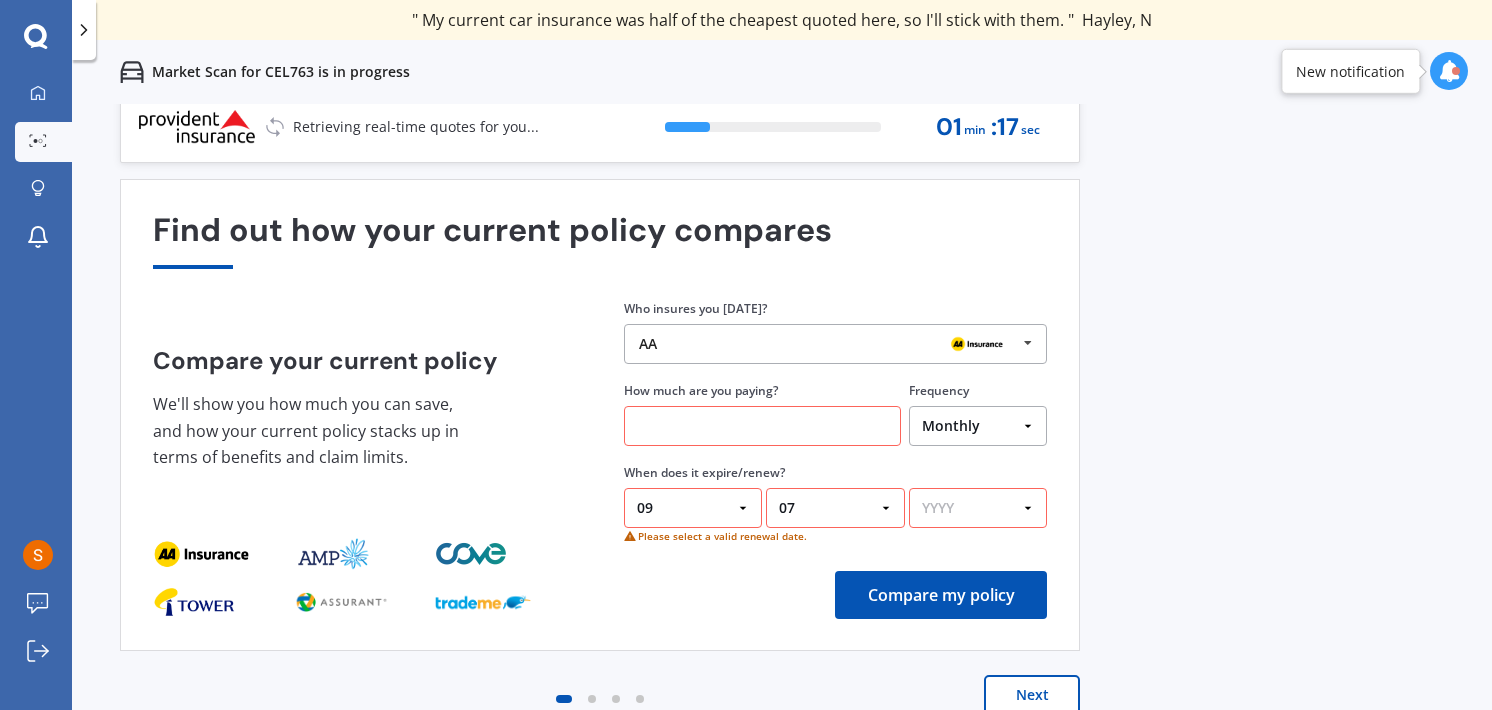 click on "DD 01 02 03 04 05 06 07 08 09 10 11 12 13 14 15 16 17 18 19 20 21 22 23 24 25 26 27 28 29 30 31" at bounding box center (693, 508) 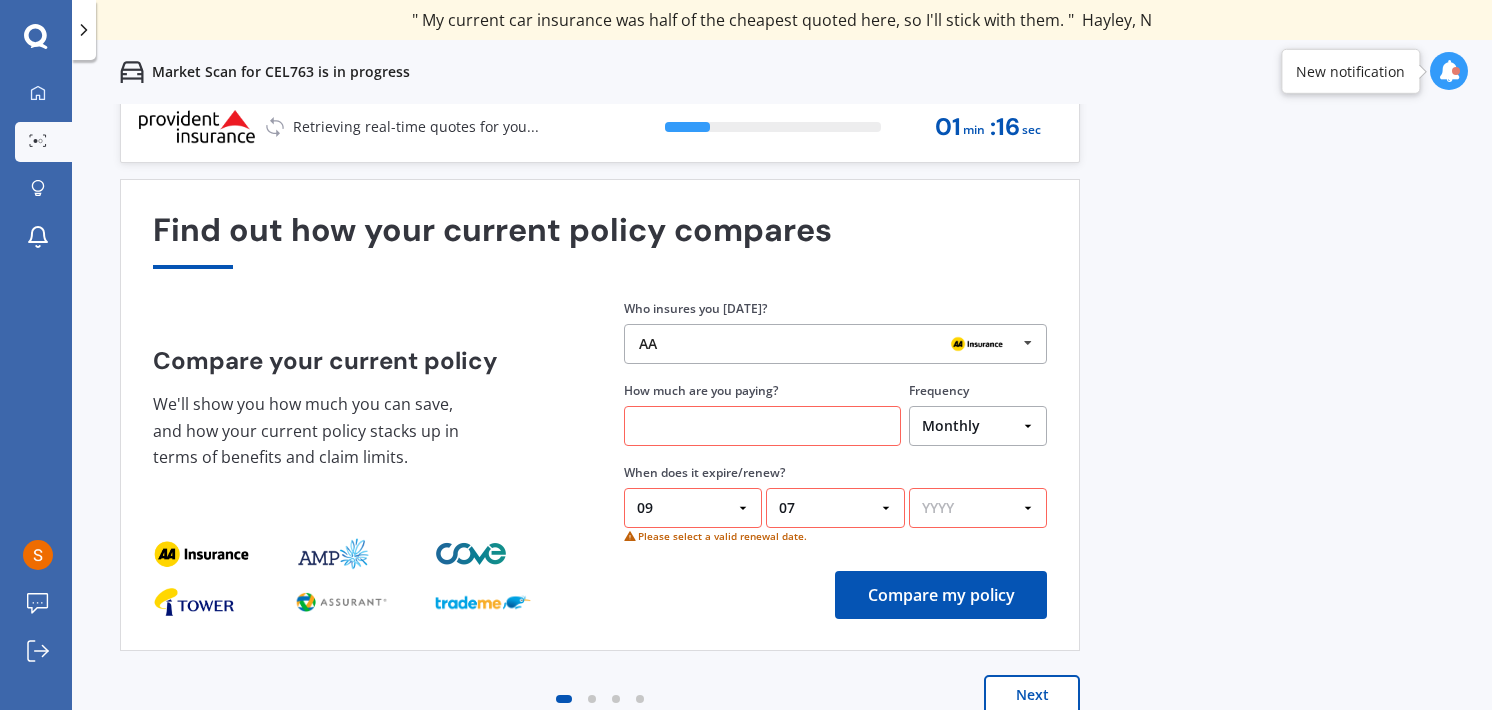 select on "20" 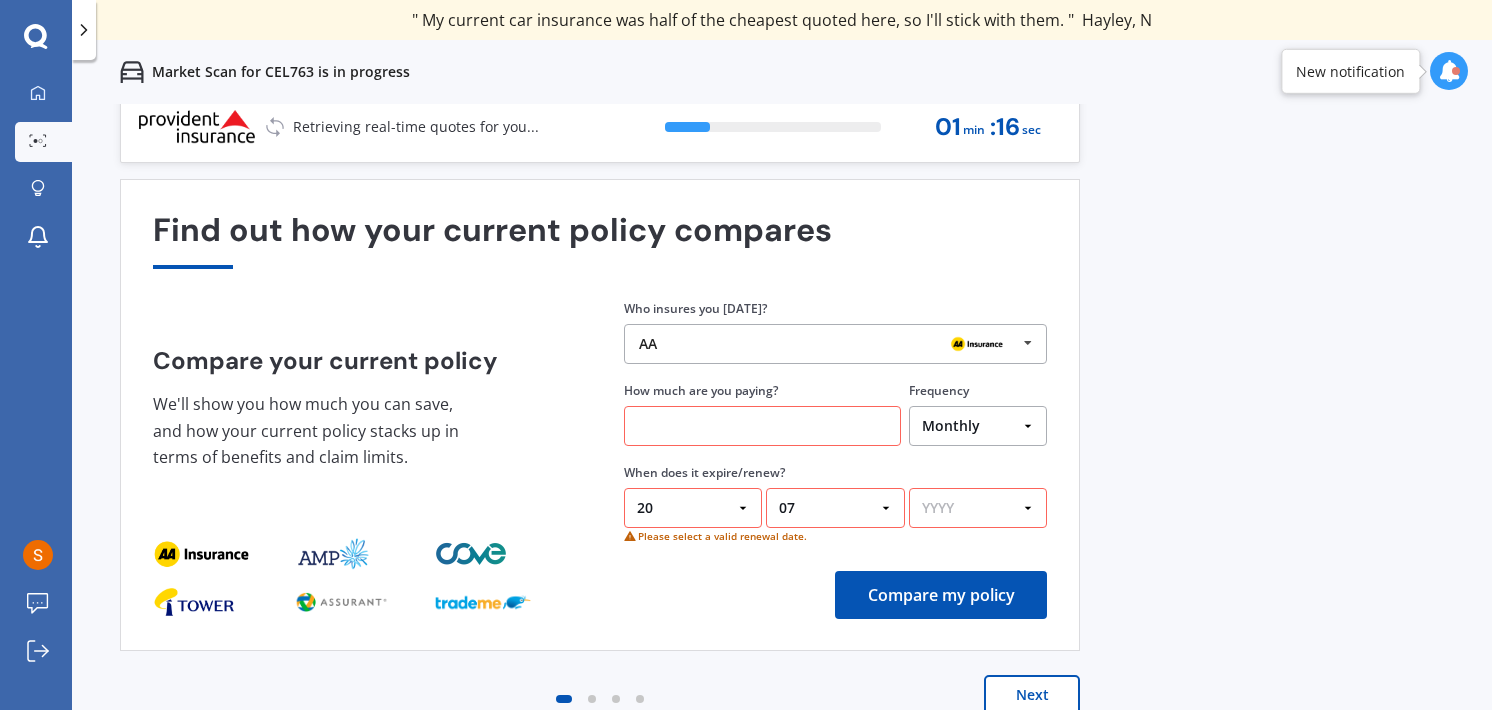 click on "DD 01 02 03 04 05 06 07 08 09 10 11 12 13 14 15 16 17 18 19 20 21 22 23 24 25 26 27 28 29 30 31" at bounding box center (693, 508) 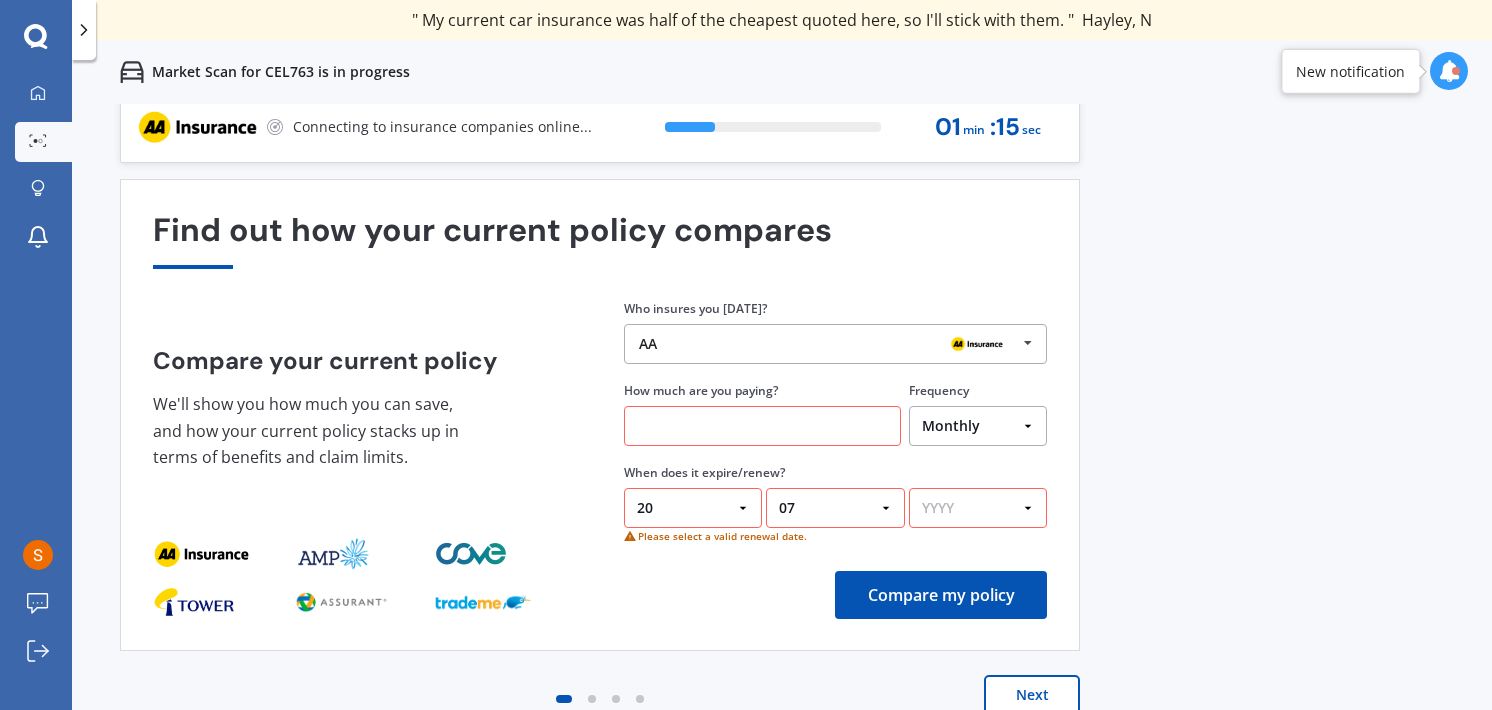 click on "YYYY 2026 2025 2024" at bounding box center [978, 508] 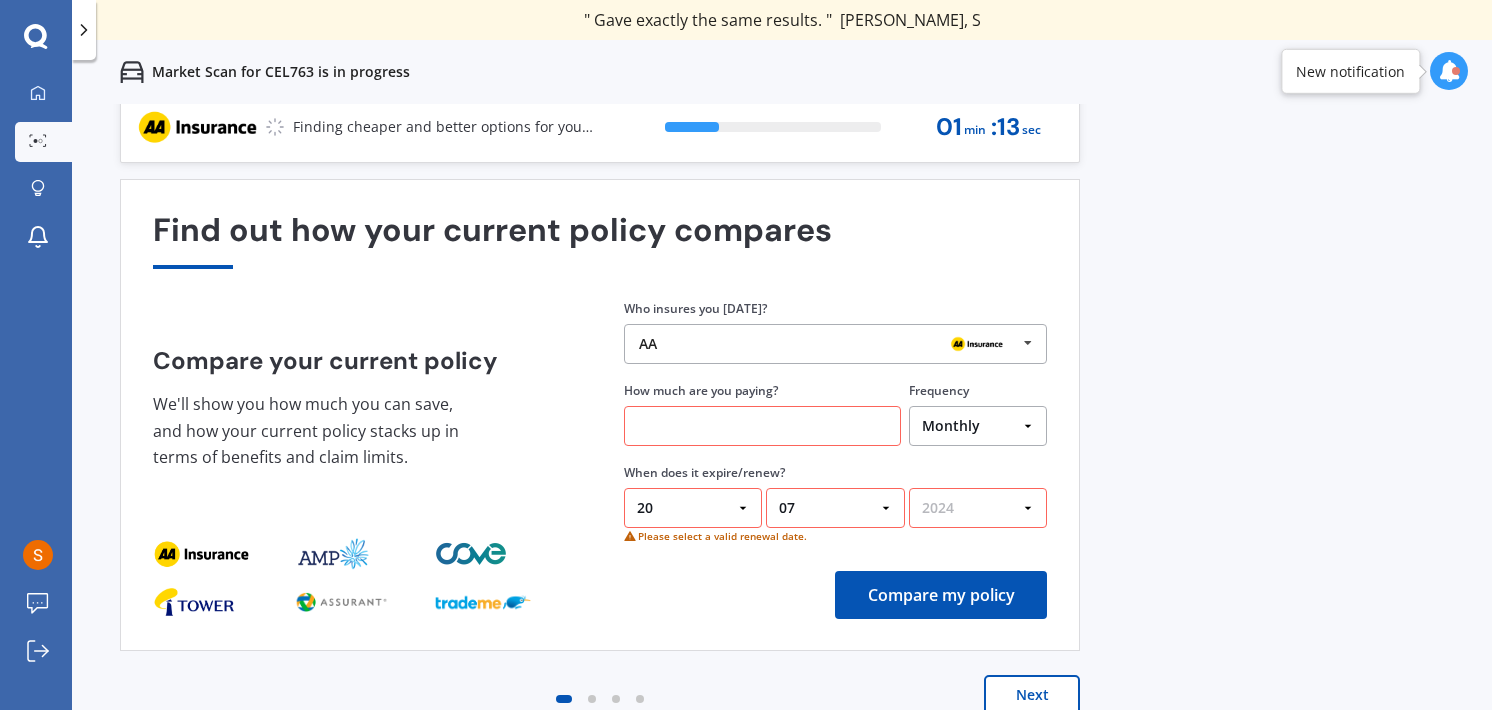 click on "YYYY 2026 2025 2024" at bounding box center [978, 508] 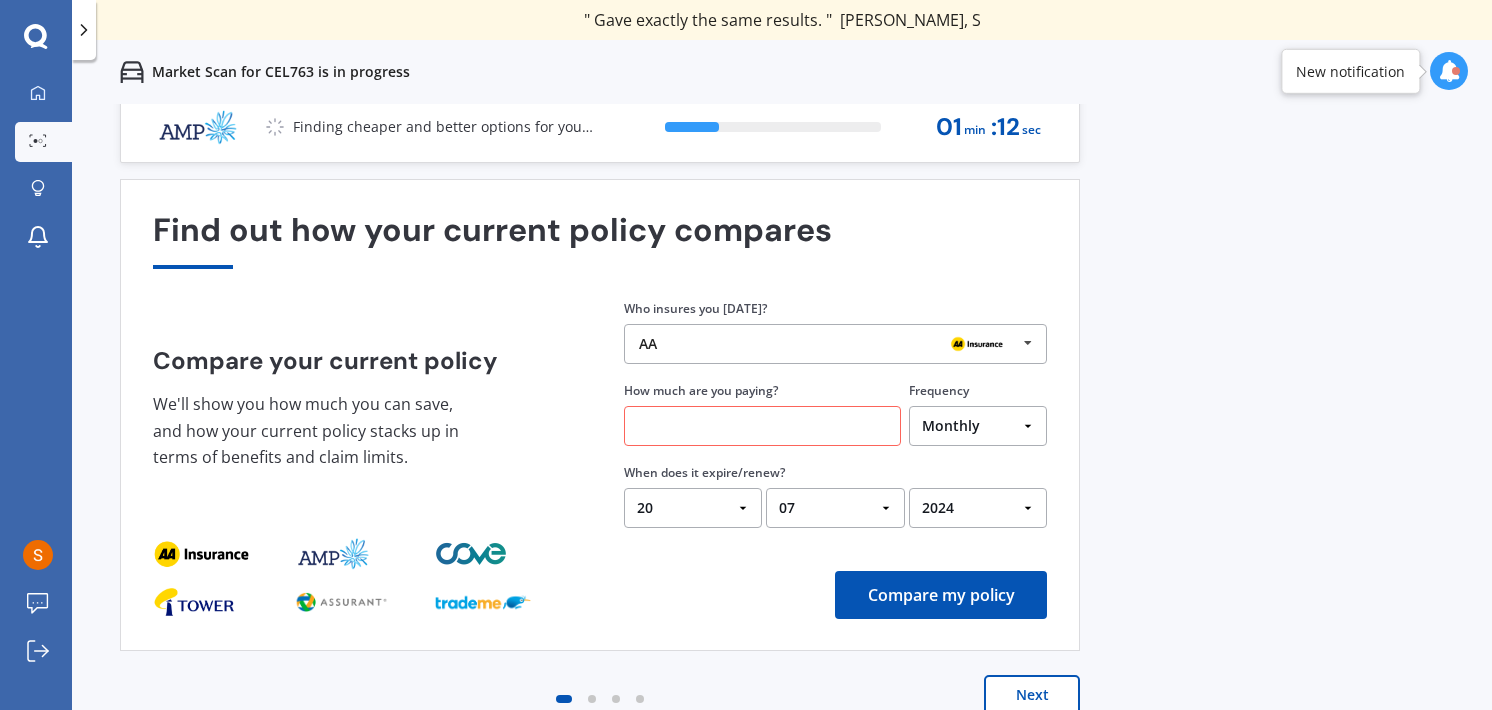 click on "YYYY 2026 2025 2024" at bounding box center [978, 508] 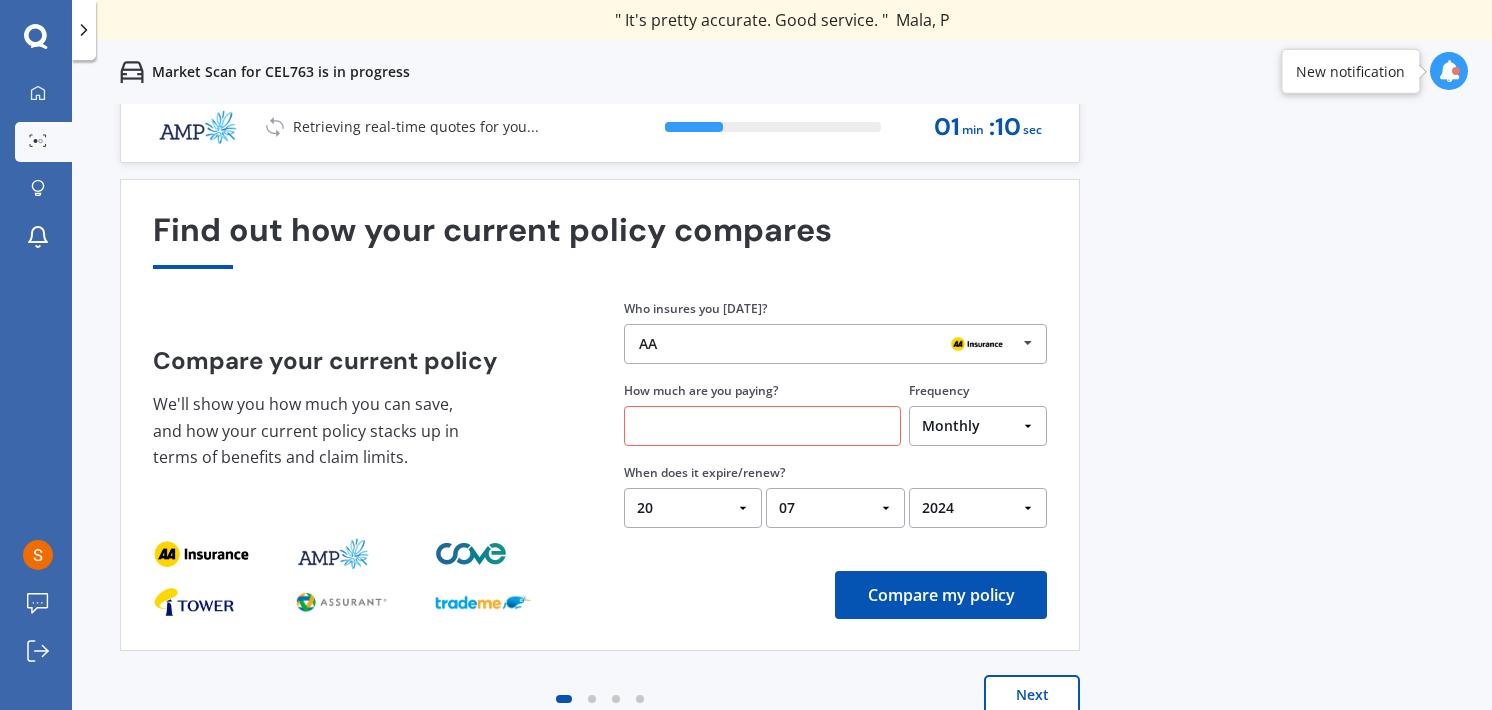 select on "2025" 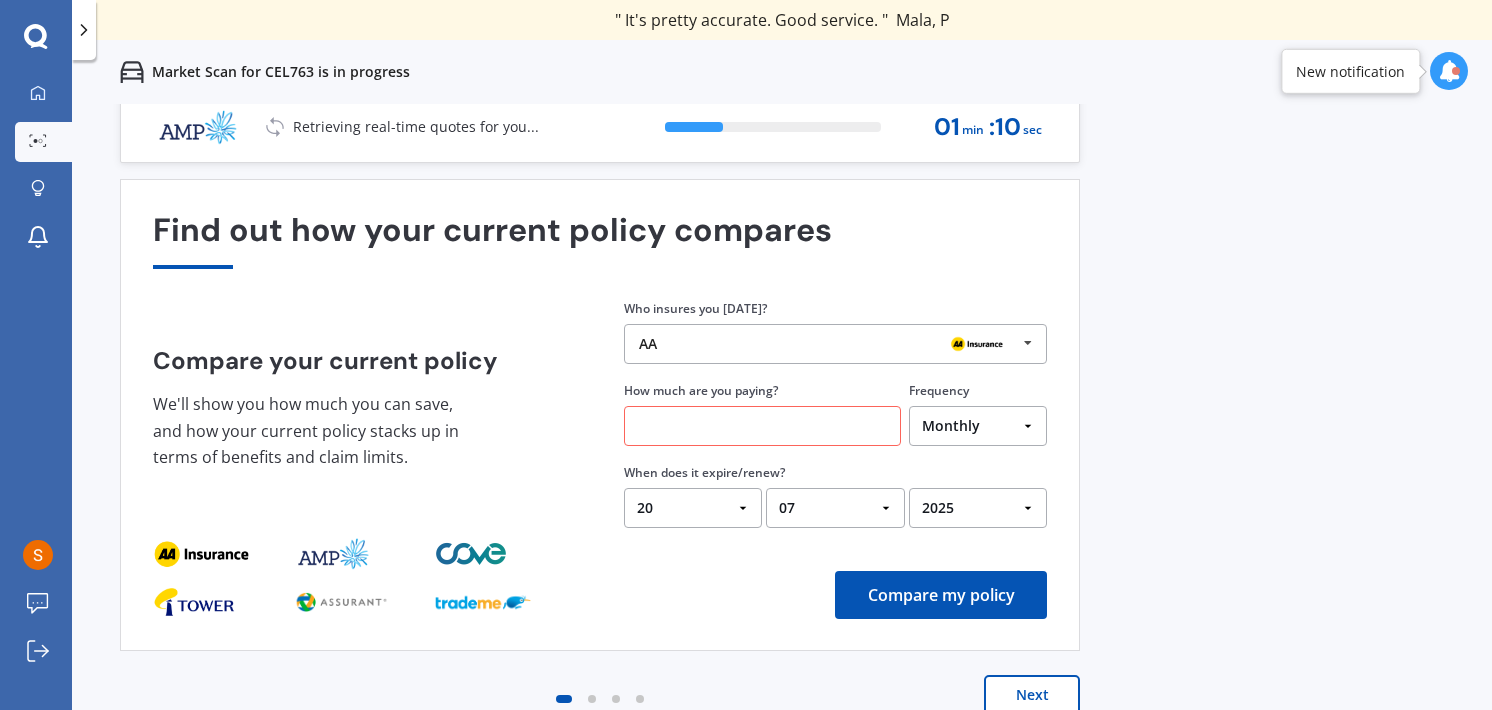 click on "YYYY 2026 2025 2024" at bounding box center [978, 508] 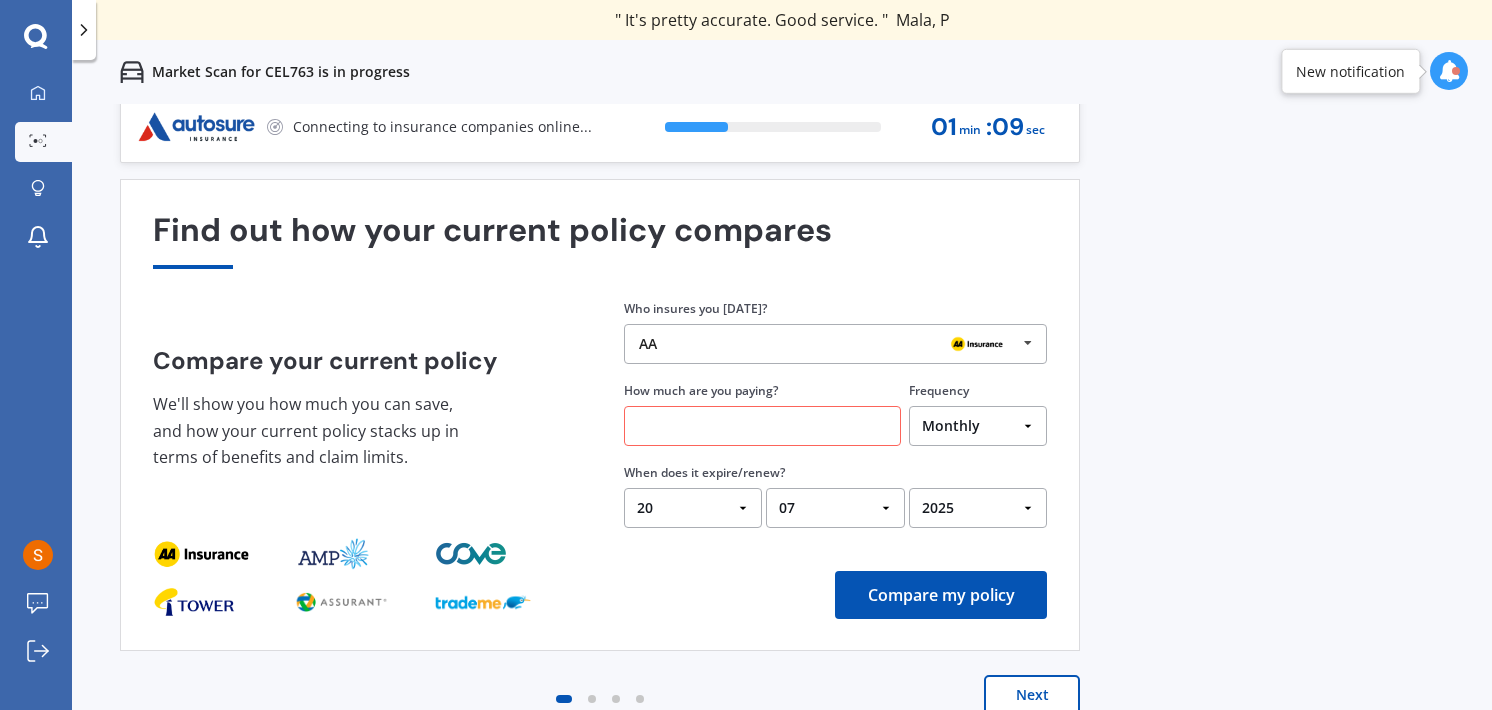 click on "Compare my policy" at bounding box center [941, 595] 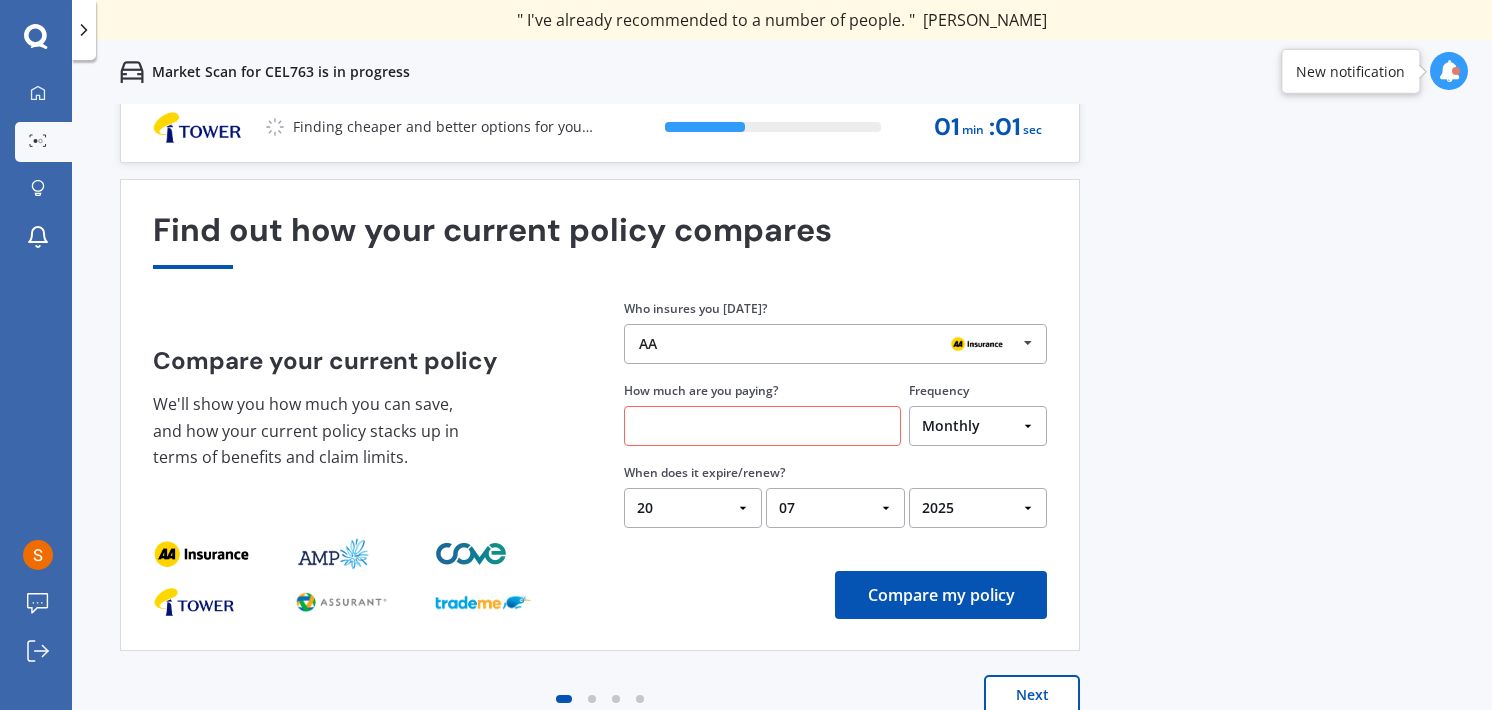 click at bounding box center (762, 426) 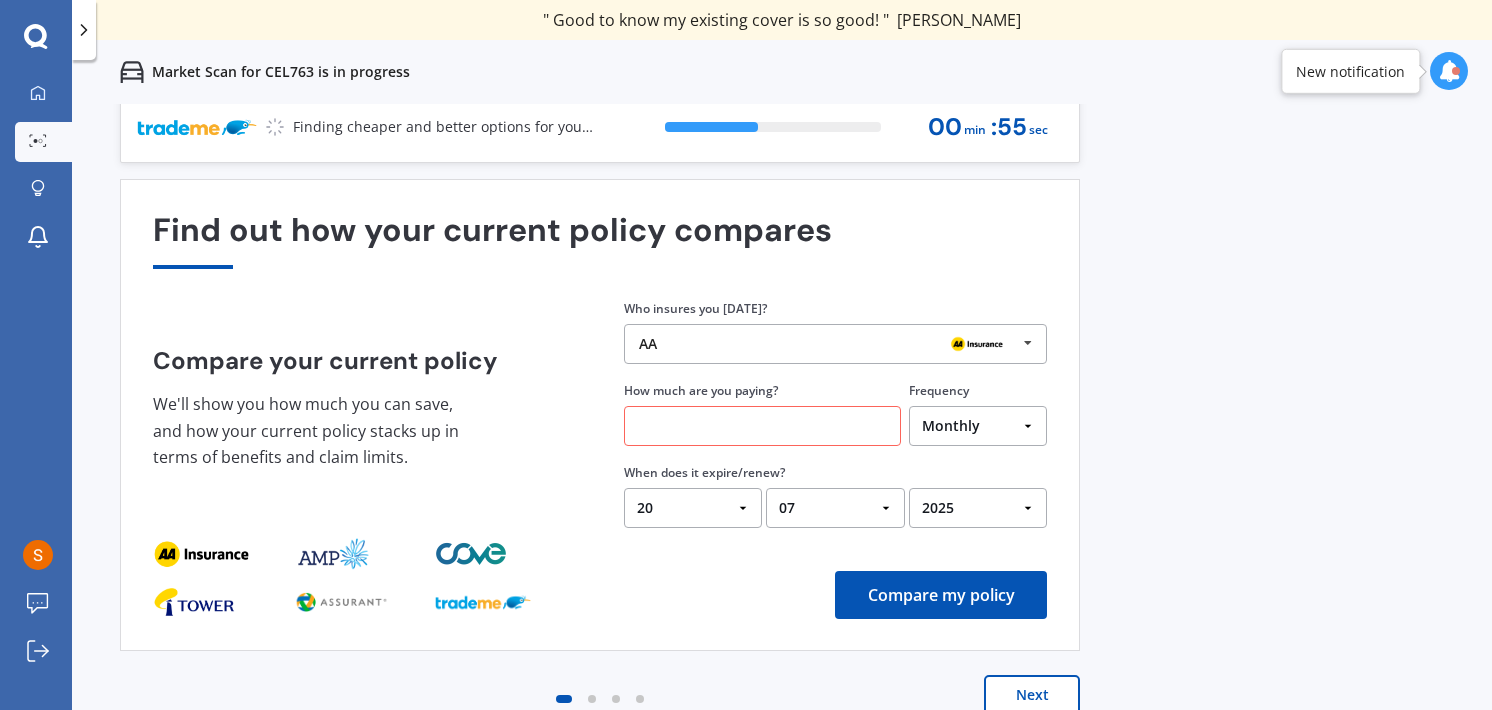 click on "Next" at bounding box center (1032, 695) 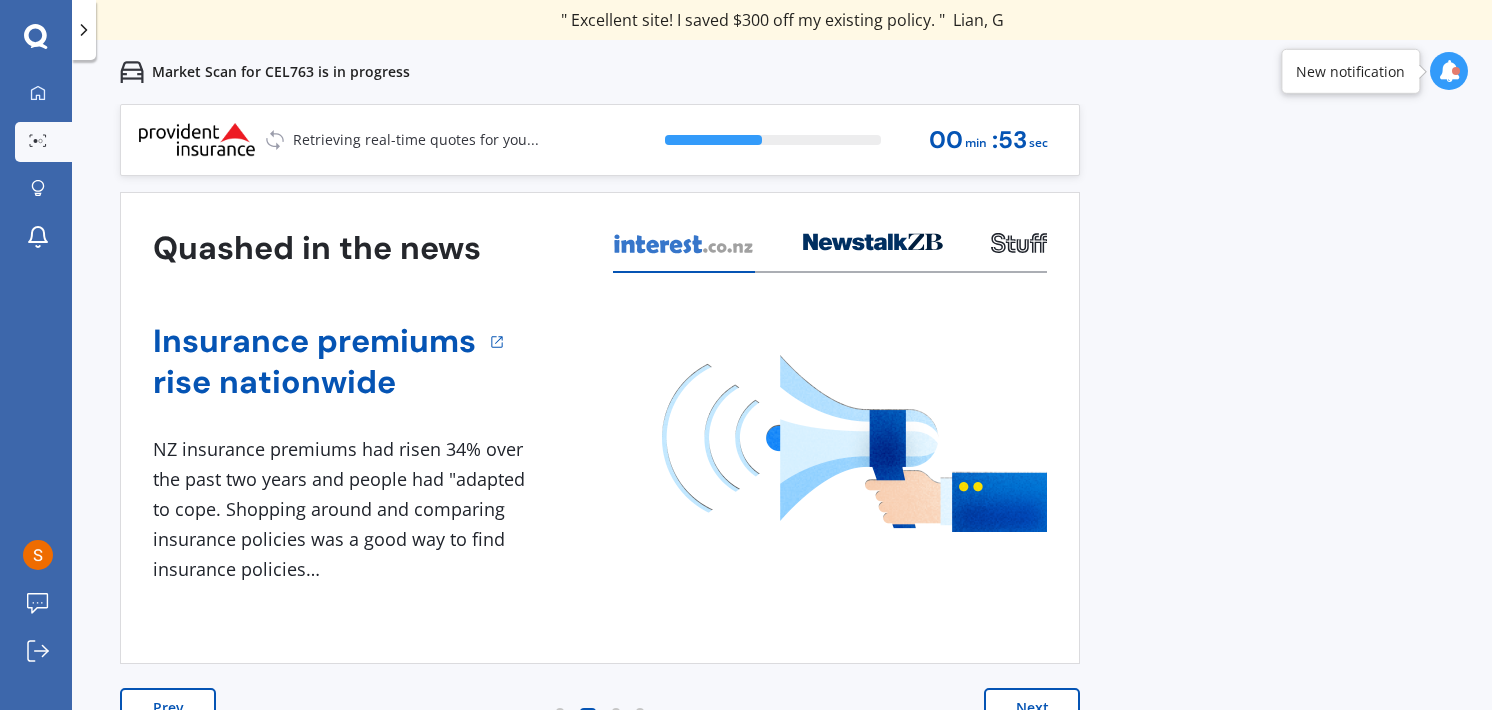 scroll, scrollTop: 13, scrollLeft: 0, axis: vertical 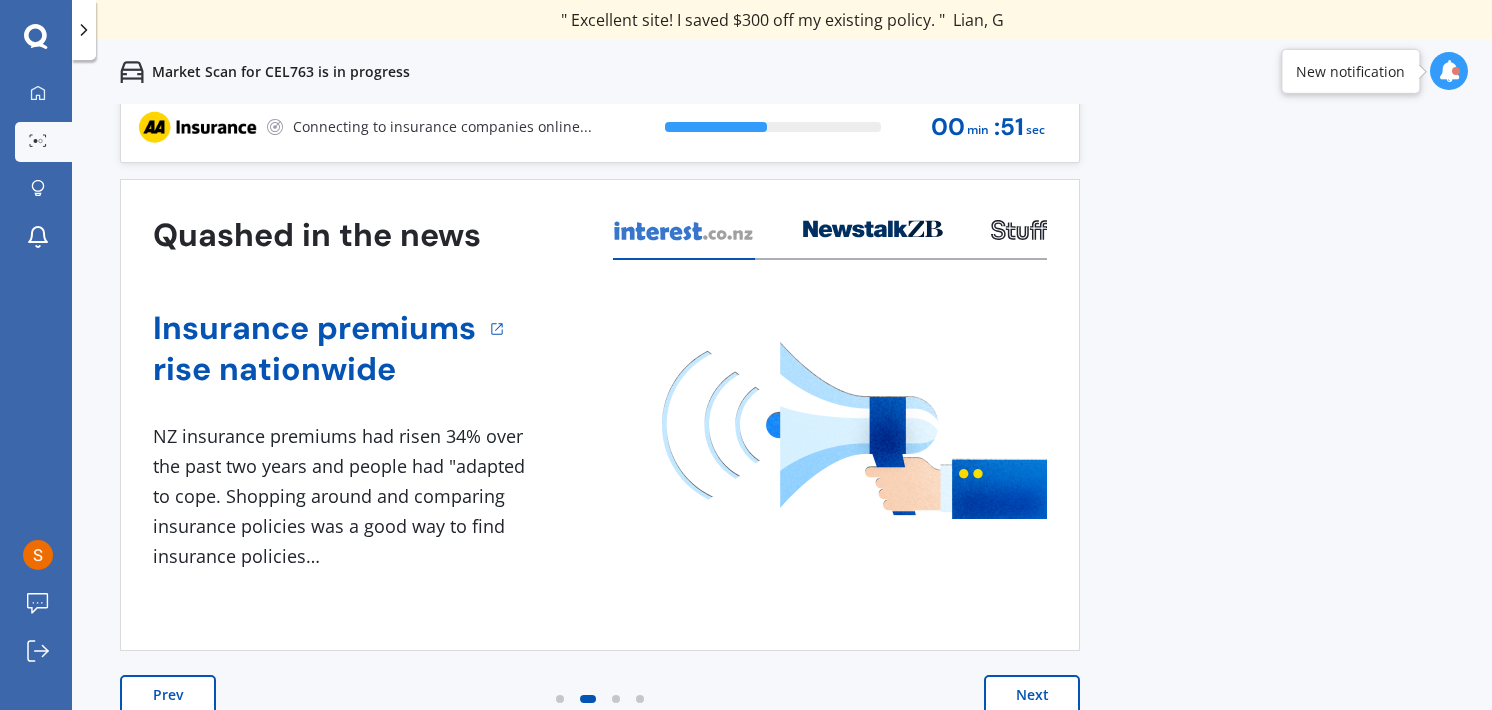 click on "Next" at bounding box center [1032, 695] 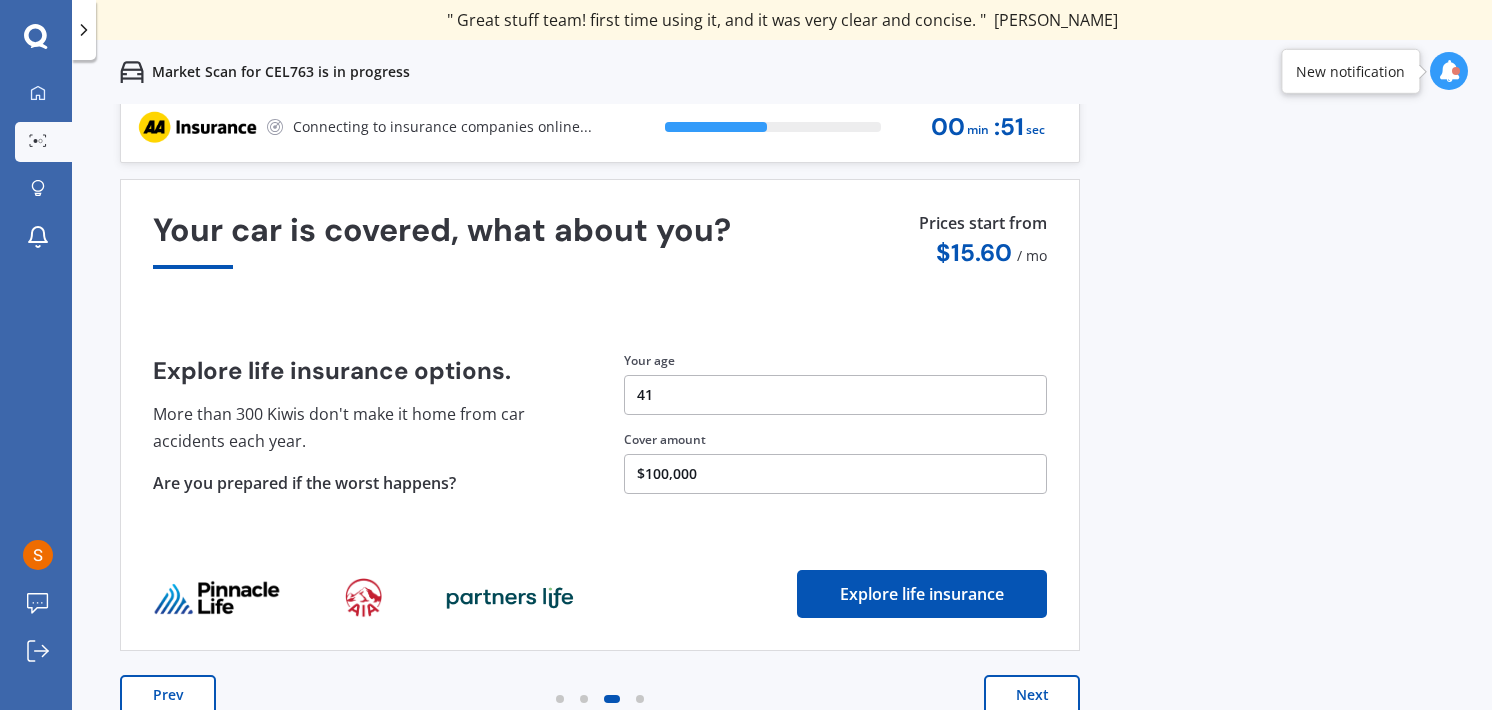 scroll, scrollTop: 0, scrollLeft: 0, axis: both 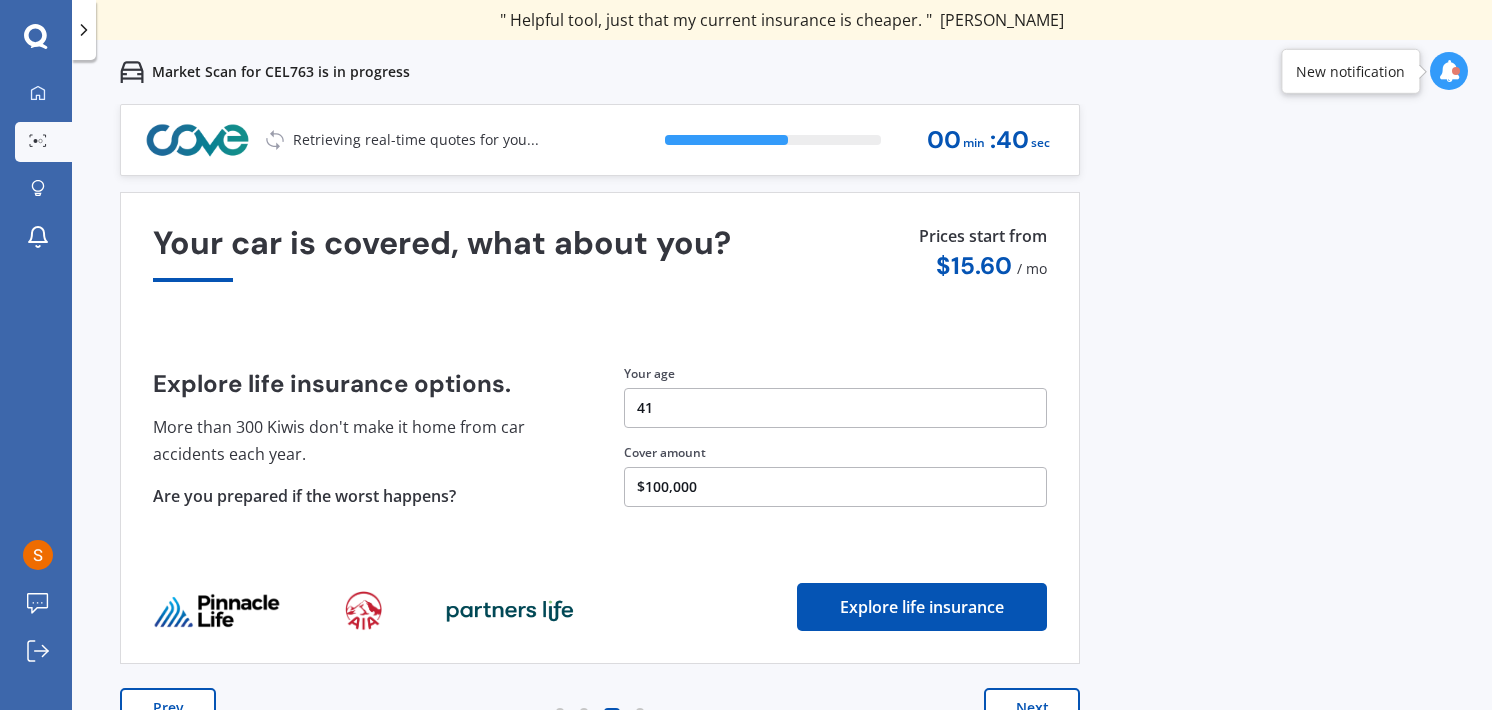 drag, startPoint x: 1015, startPoint y: 700, endPoint x: 626, endPoint y: 563, distance: 412.41968 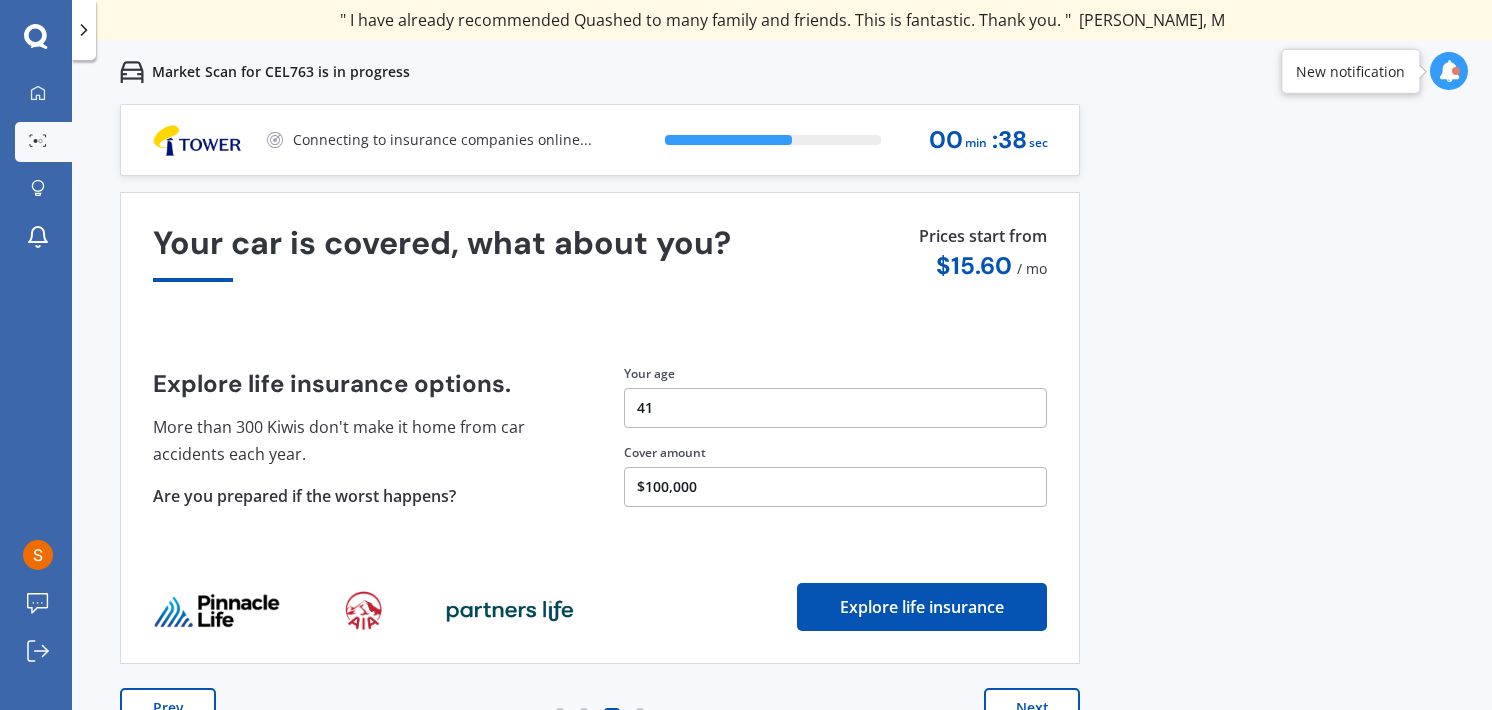 click on "Next" at bounding box center (1032, 708) 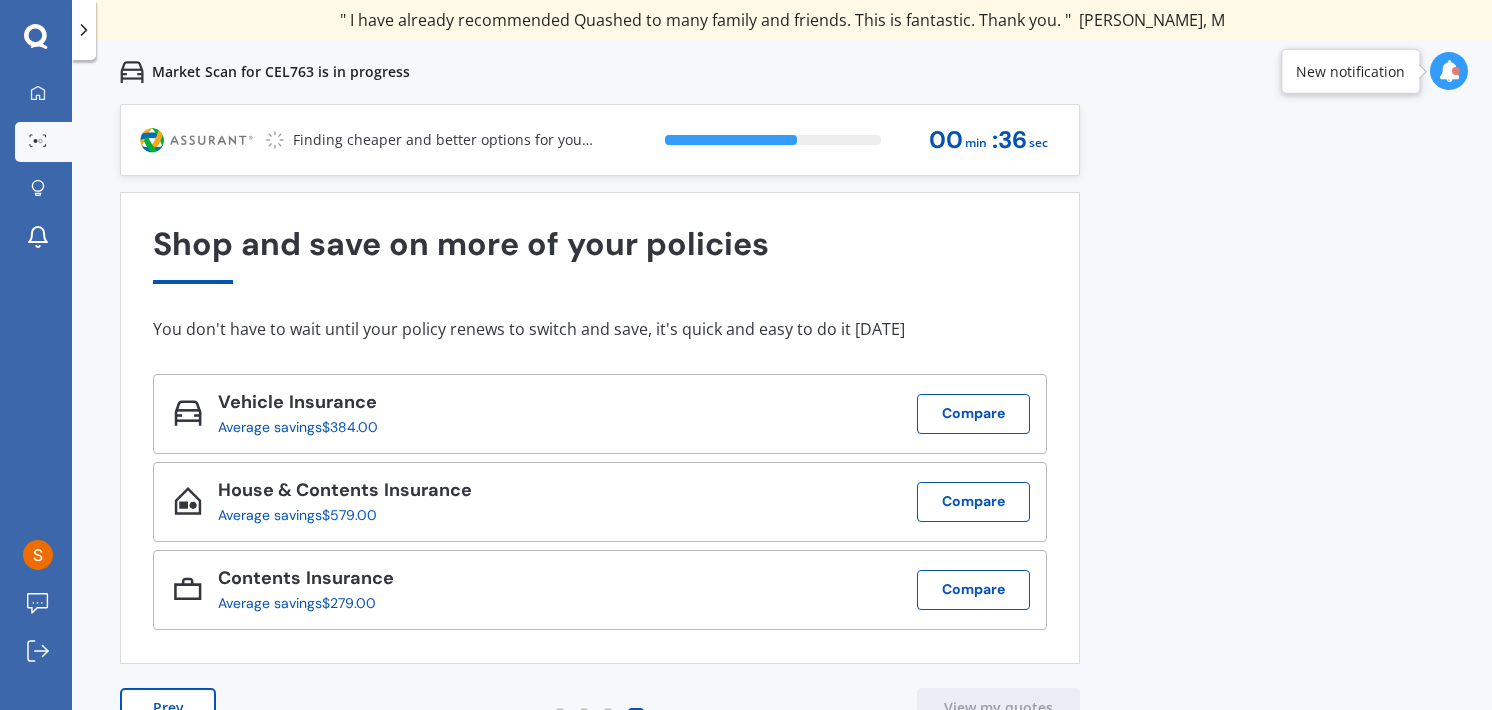 click on "Vehicle Insurance Average savings  $384.00 Compare" at bounding box center [600, 414] 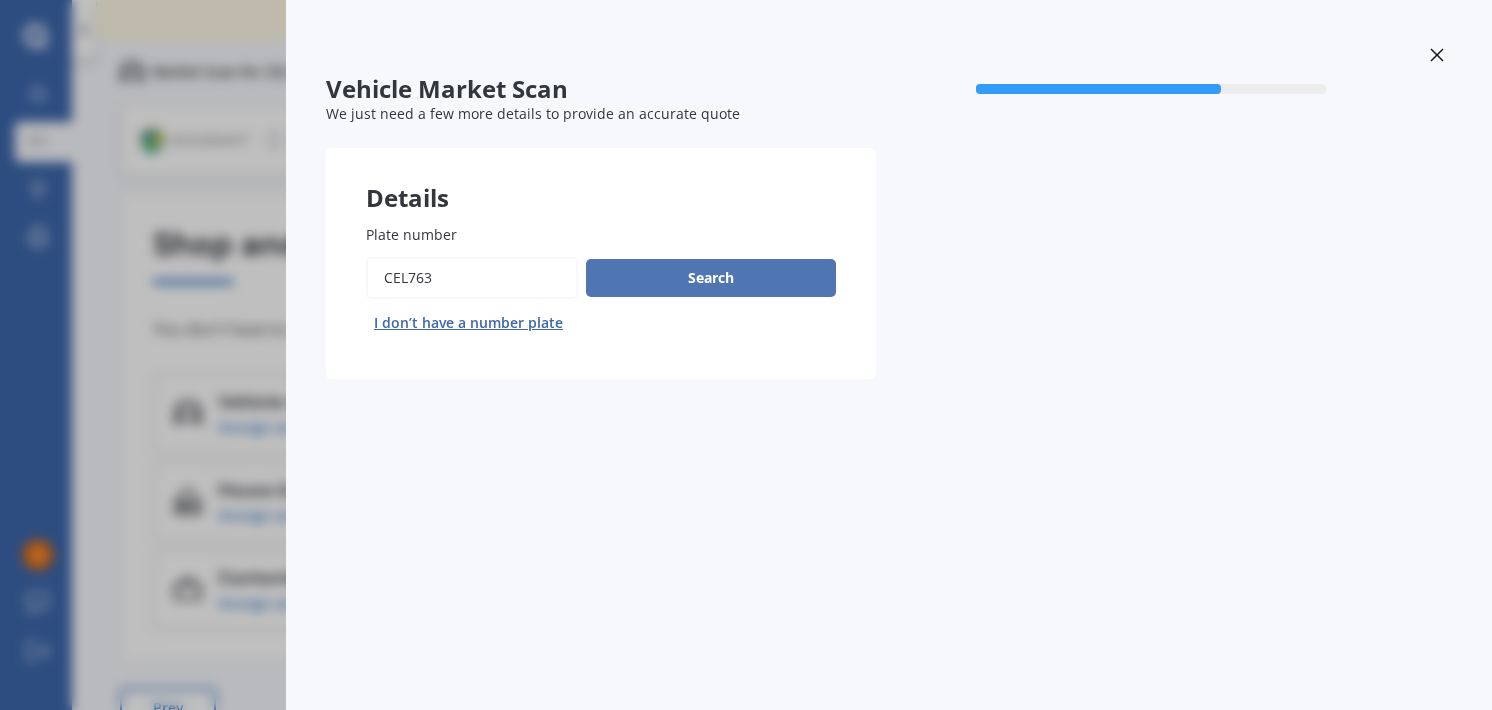 click on "Search" at bounding box center [711, 278] 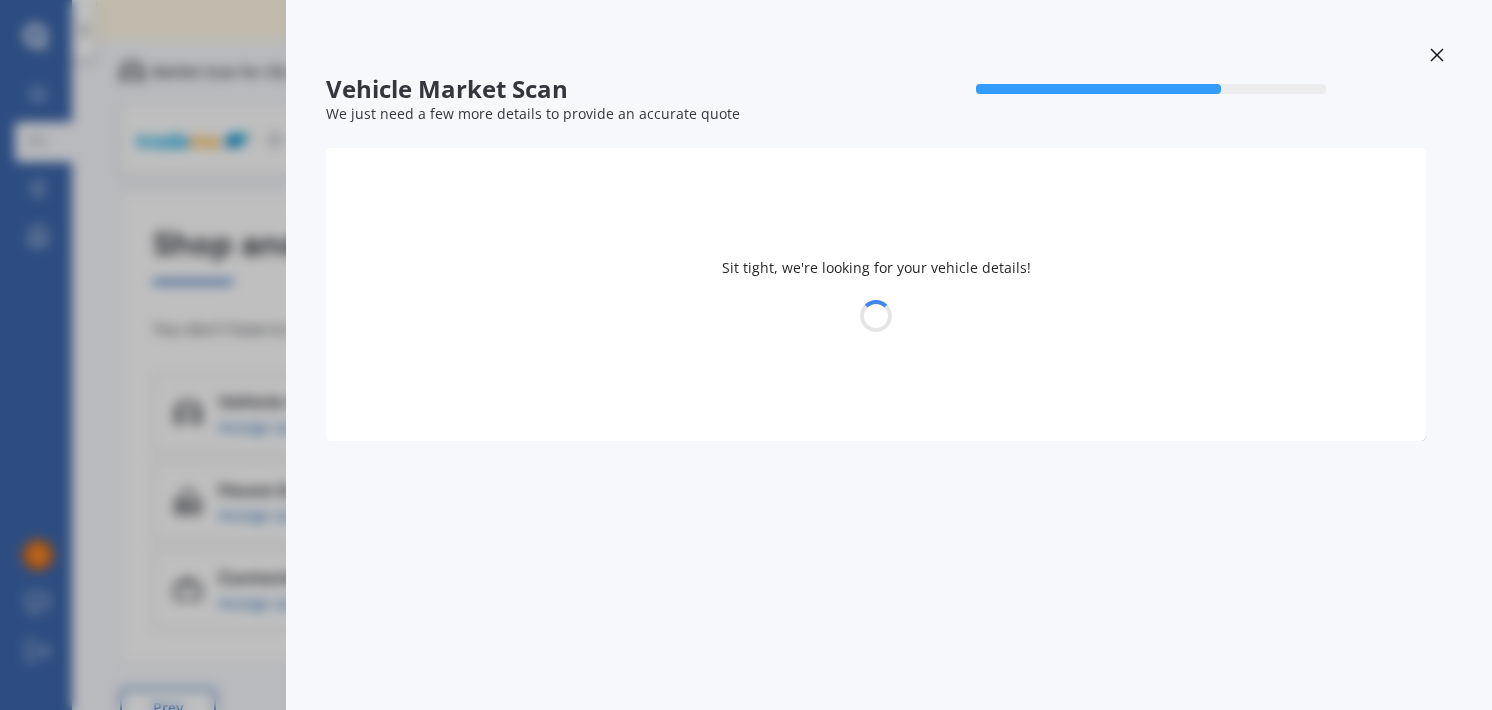 select on "HONDA" 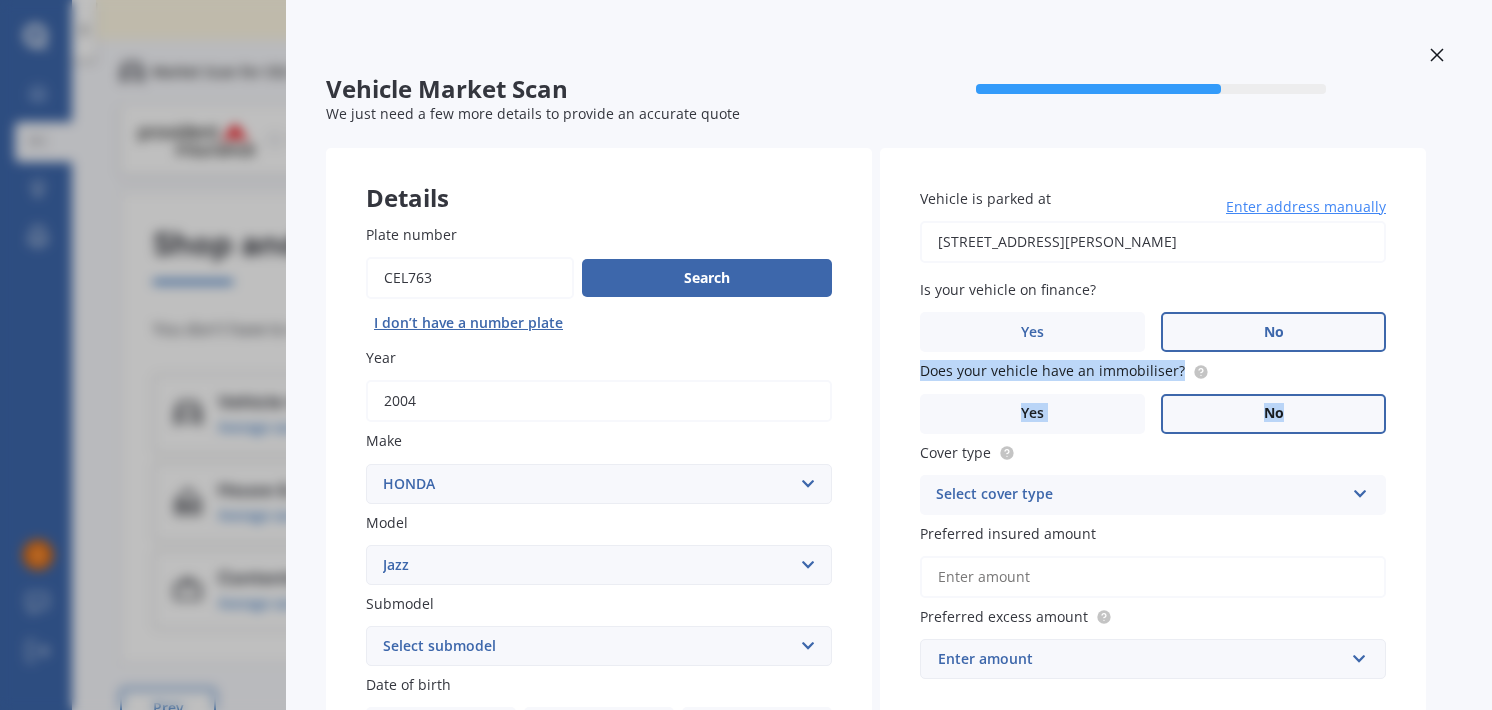 drag, startPoint x: 1491, startPoint y: 273, endPoint x: 1477, endPoint y: 413, distance: 140.69826 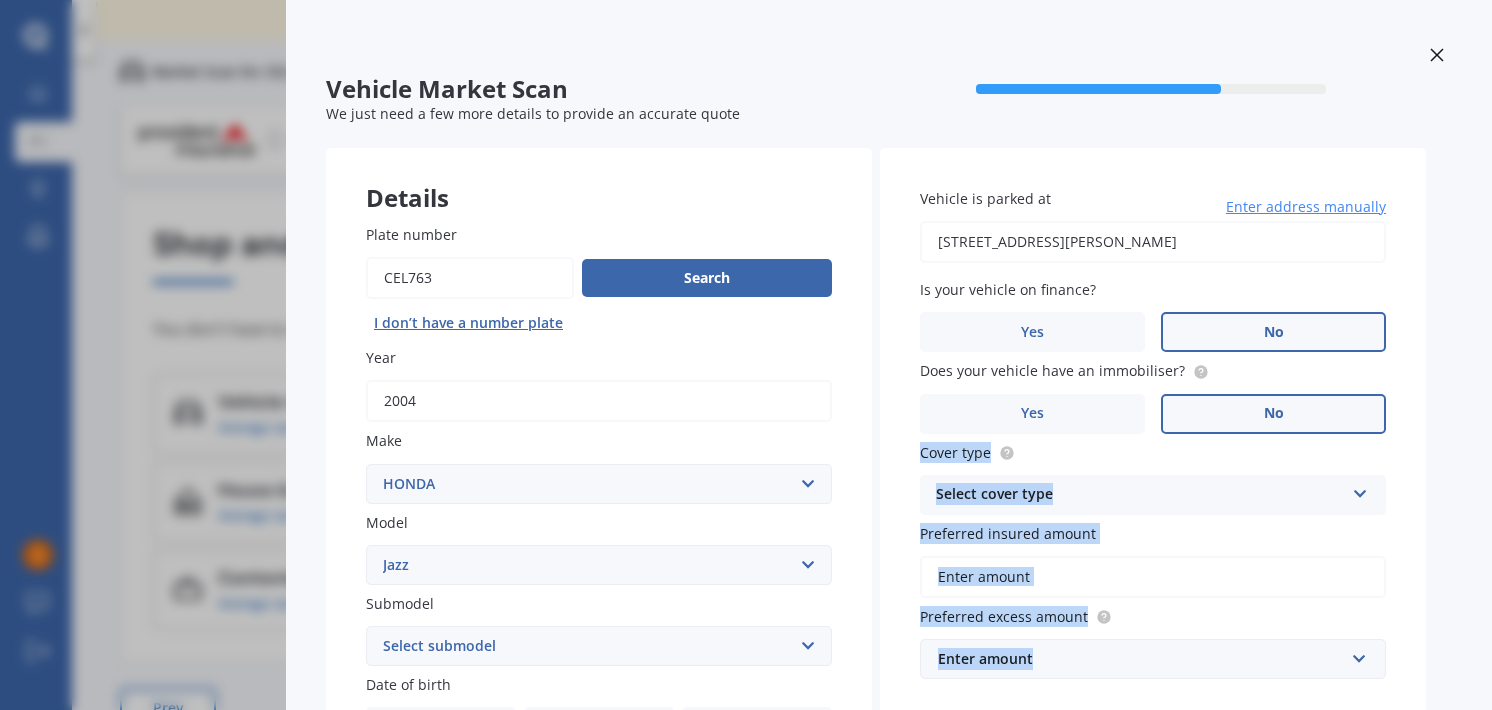 drag, startPoint x: 1491, startPoint y: 381, endPoint x: 1491, endPoint y: 659, distance: 278 